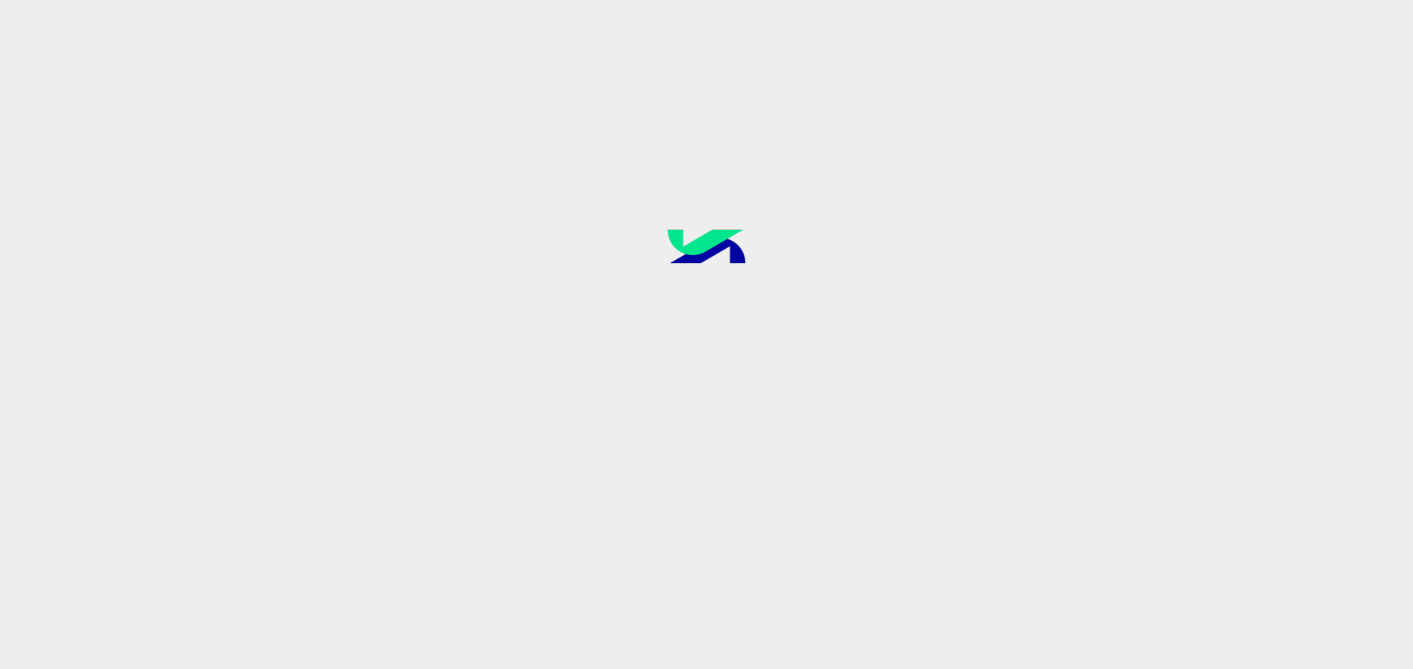 scroll, scrollTop: 0, scrollLeft: 0, axis: both 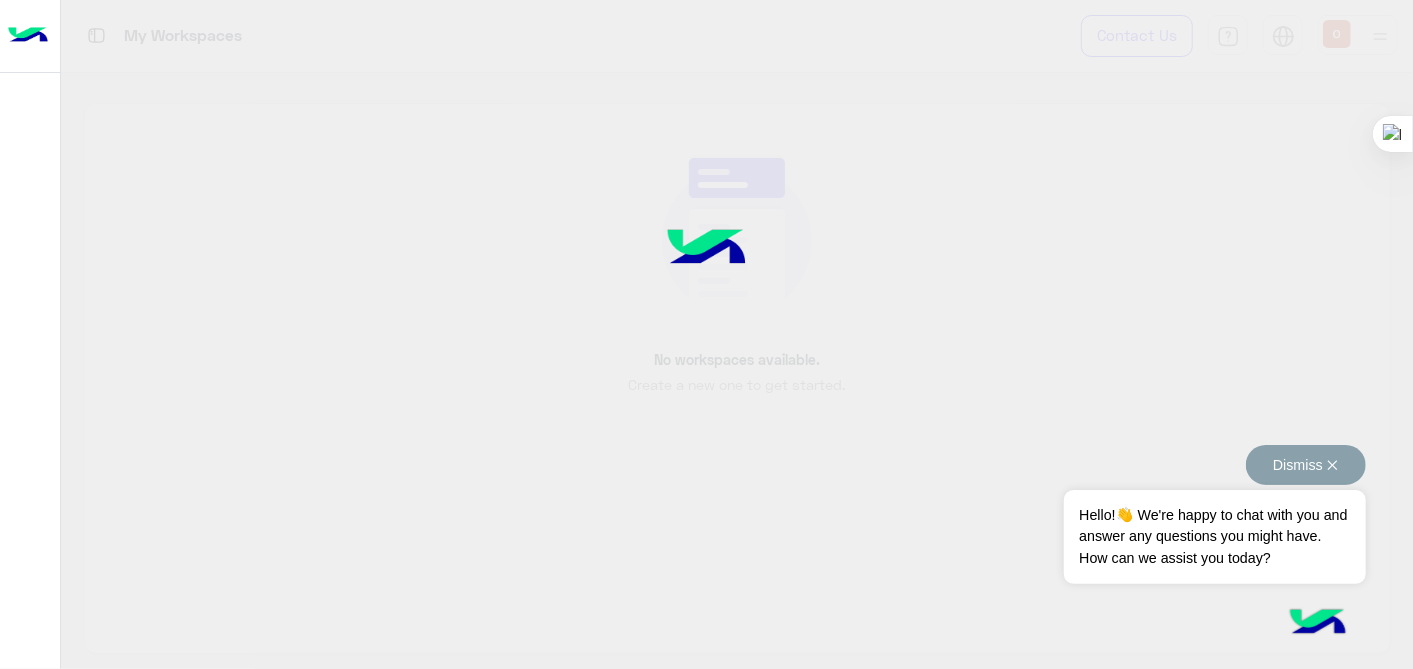 click on "Dismiss ✕" at bounding box center [1306, 465] 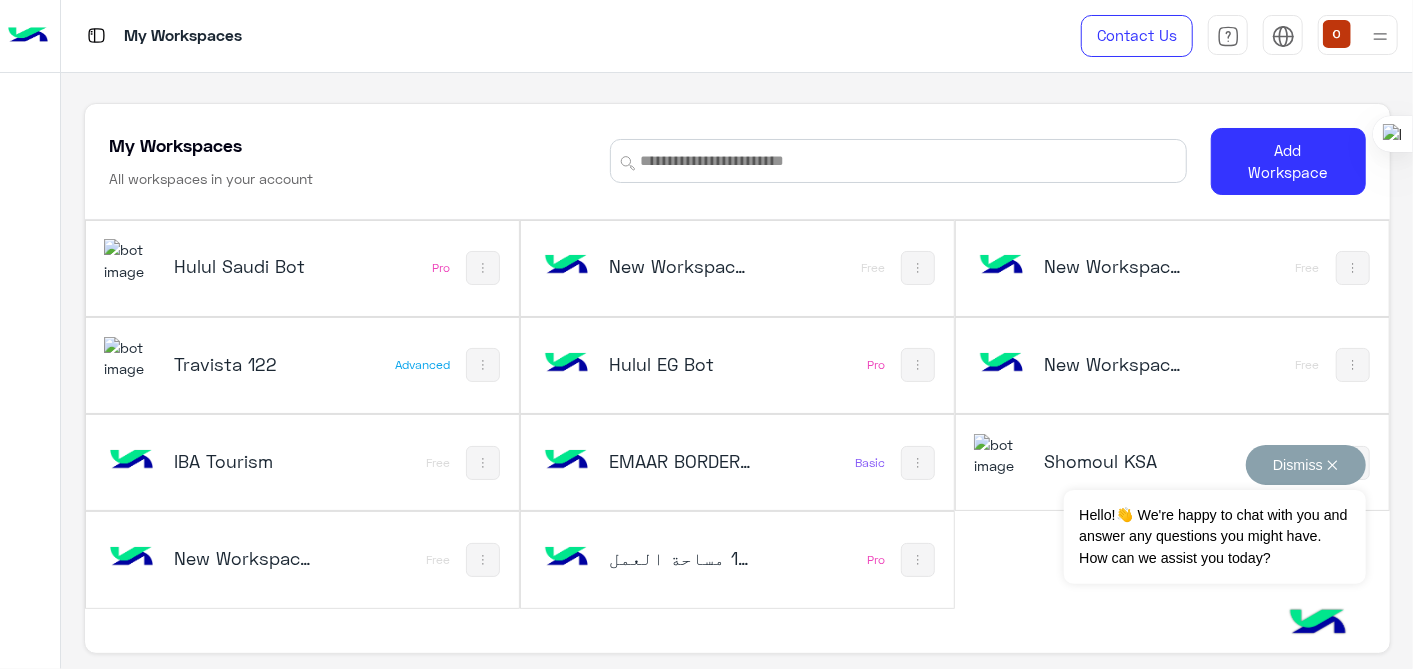 click on "Dismiss ✕" at bounding box center (1306, 465) 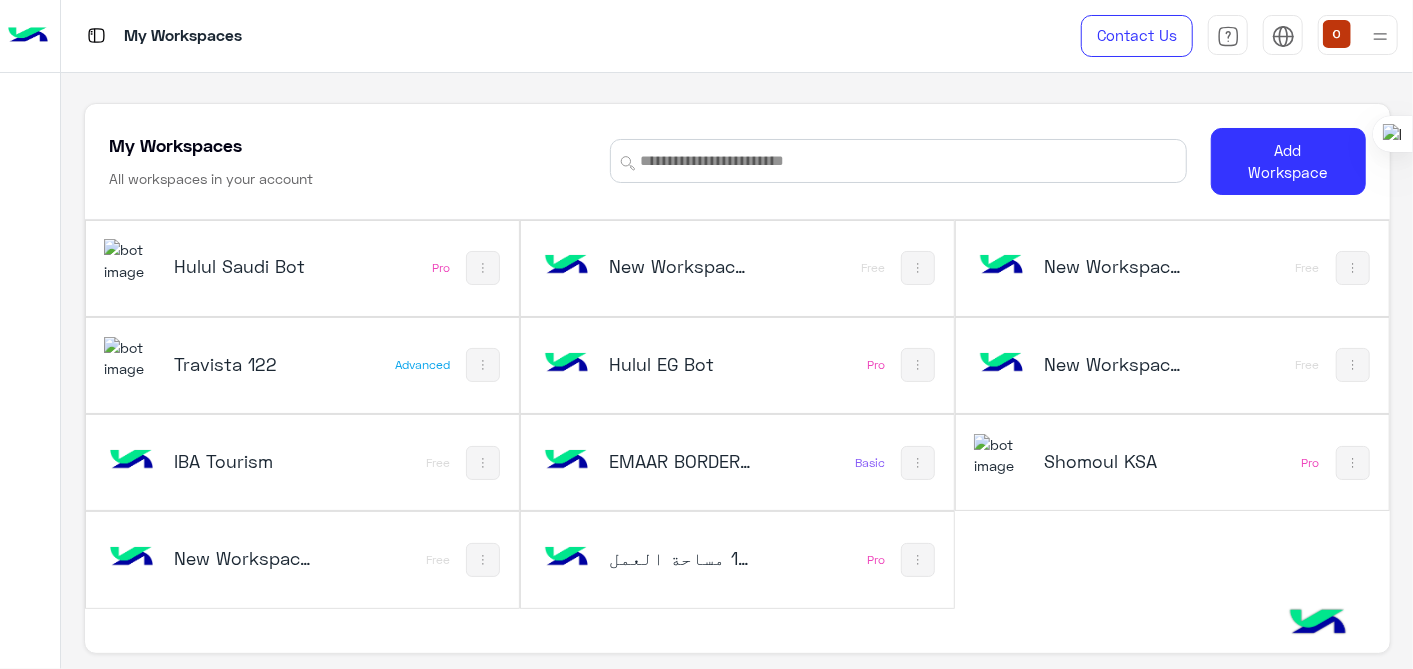 click at bounding box center (131, 260) 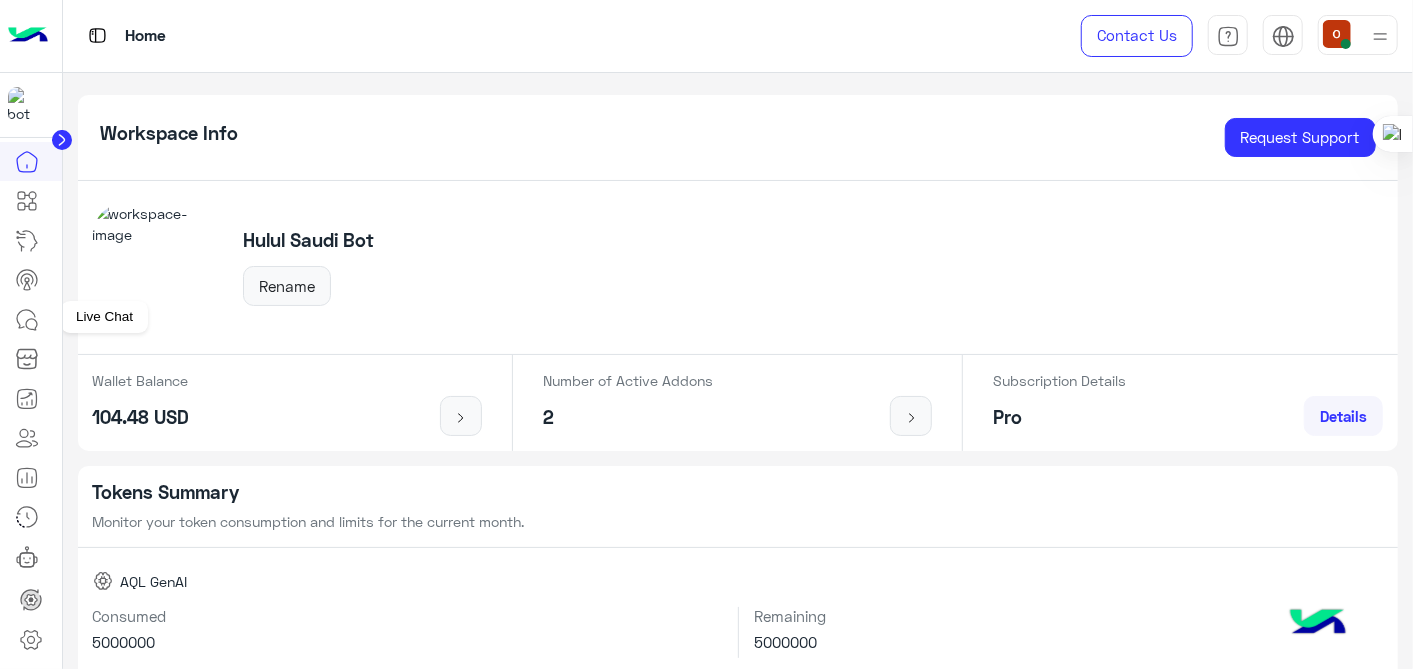 click 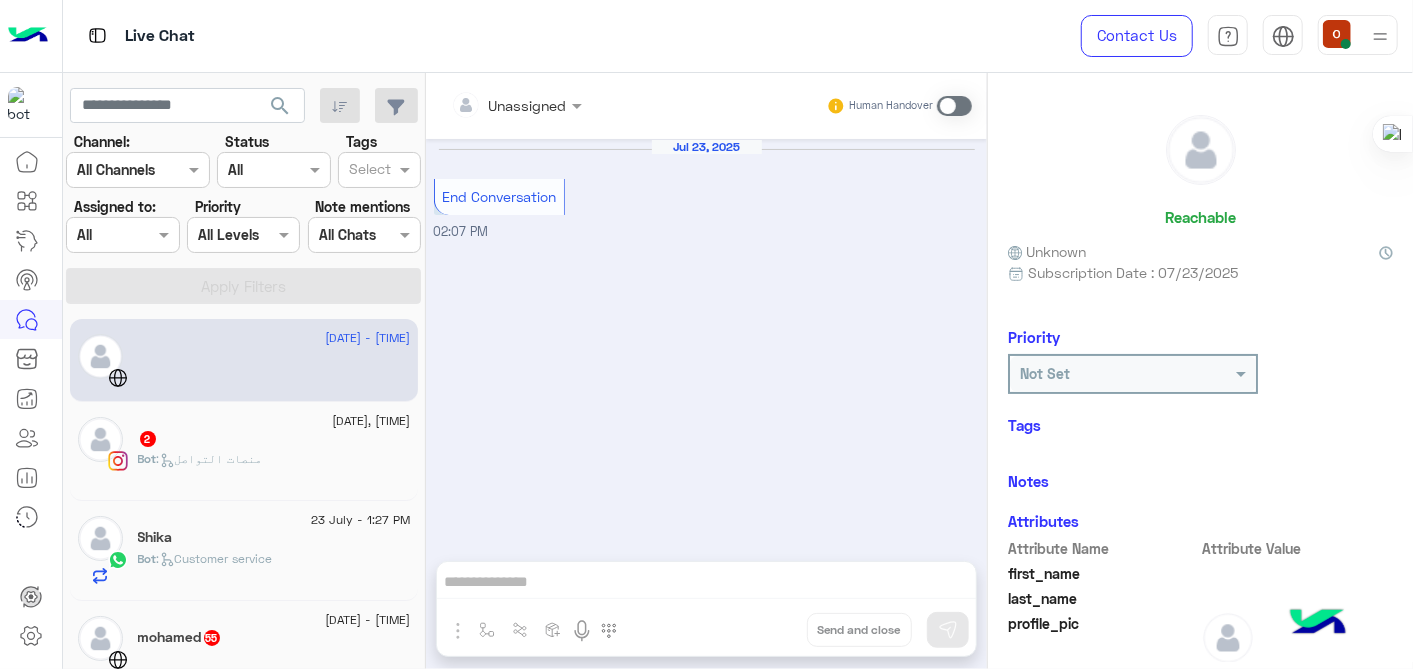 click on "2" 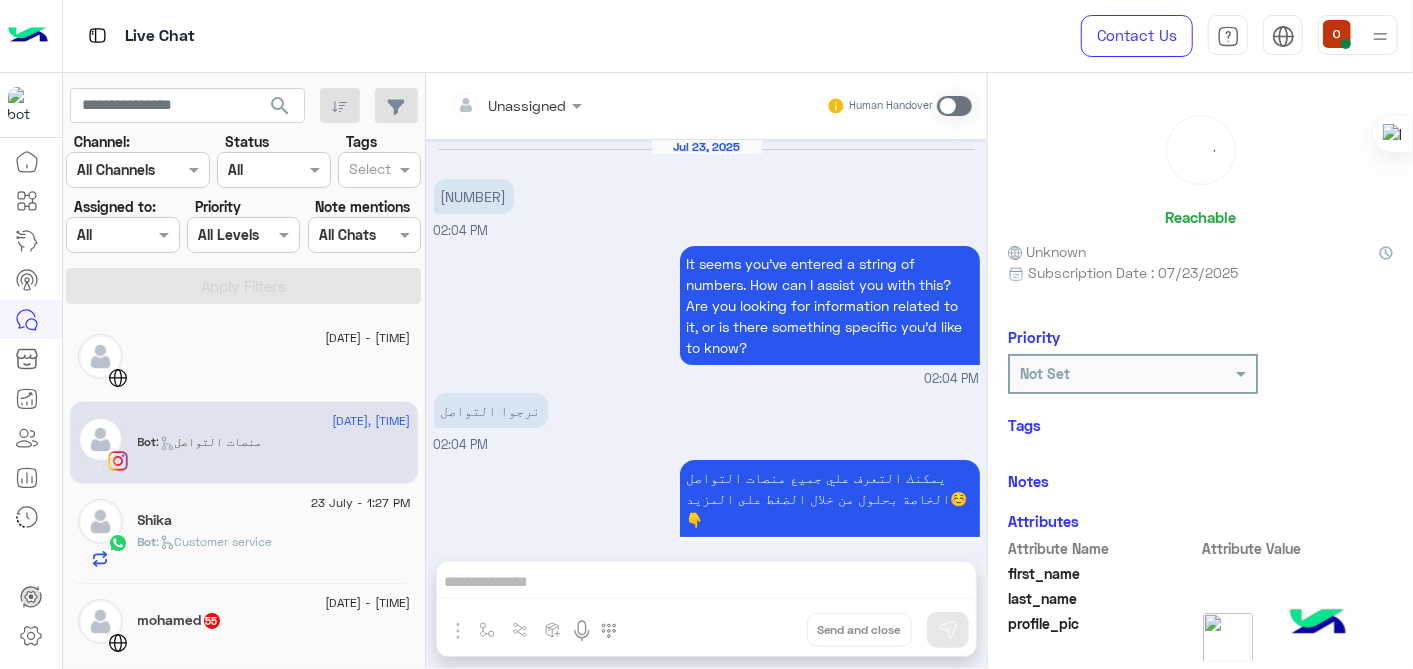 scroll, scrollTop: 69, scrollLeft: 0, axis: vertical 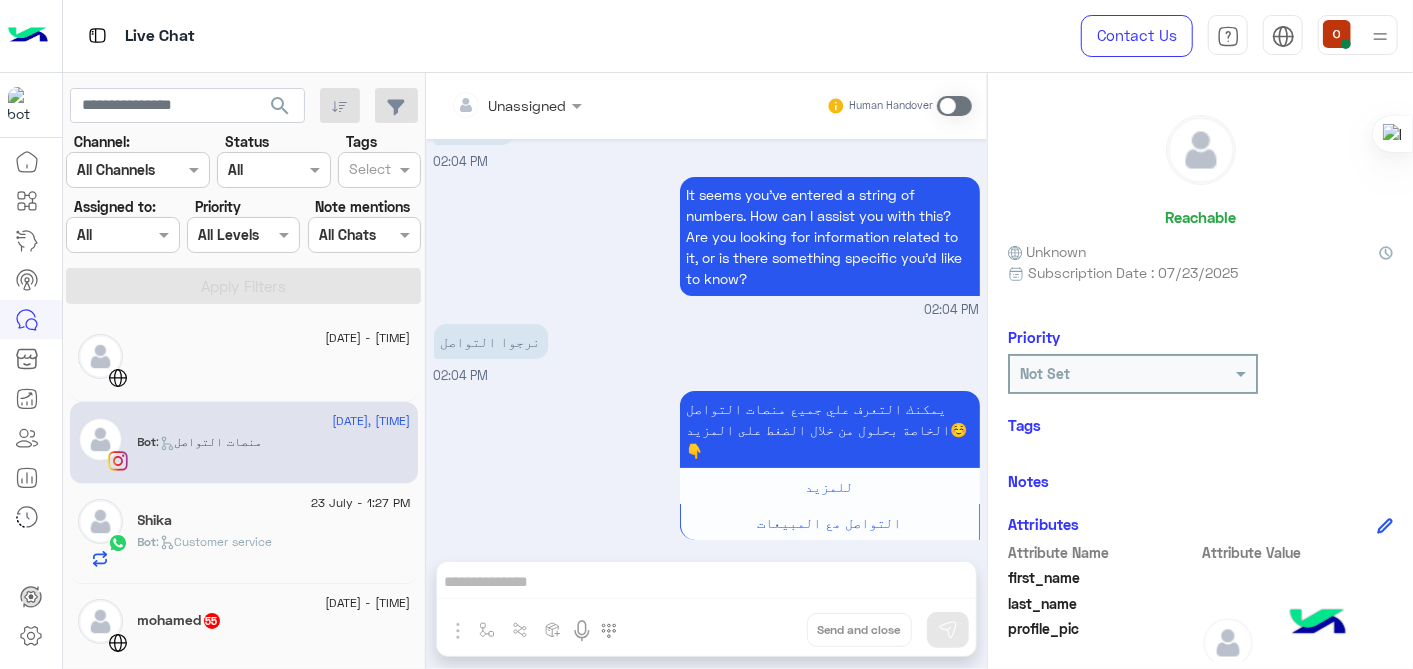 click at bounding box center (954, 106) 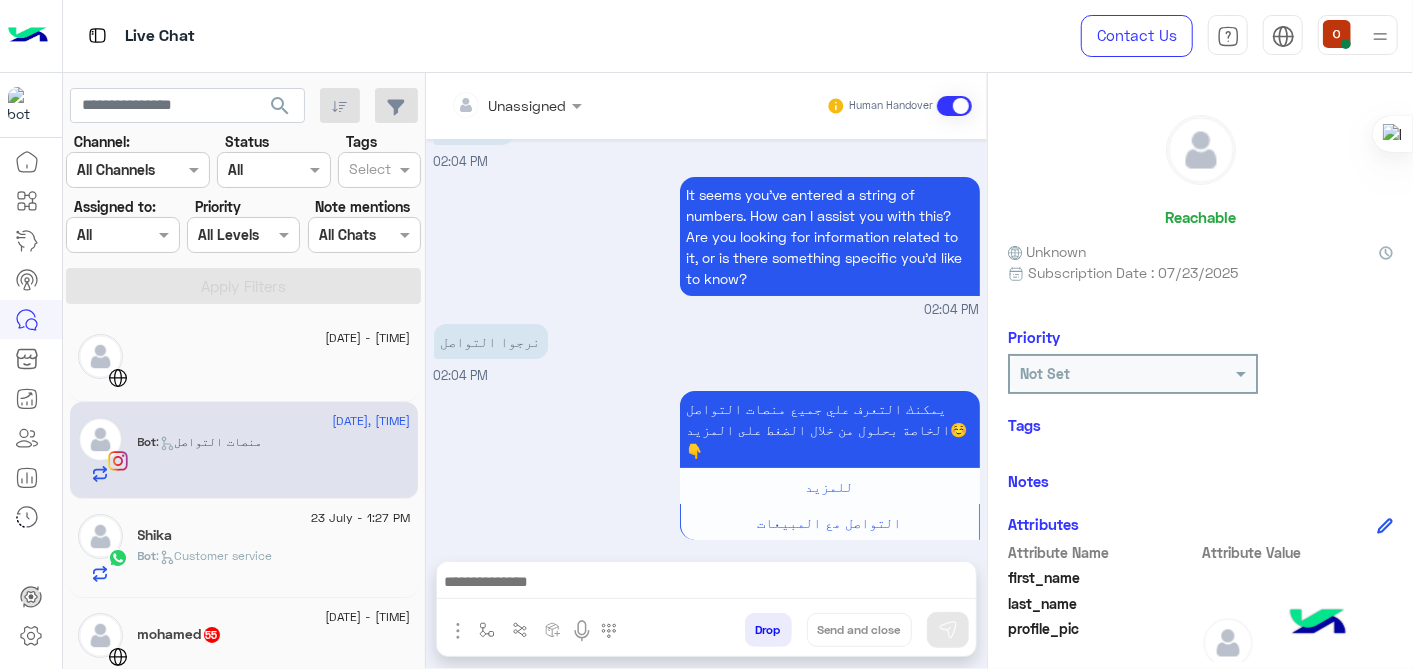 scroll, scrollTop: 105, scrollLeft: 0, axis: vertical 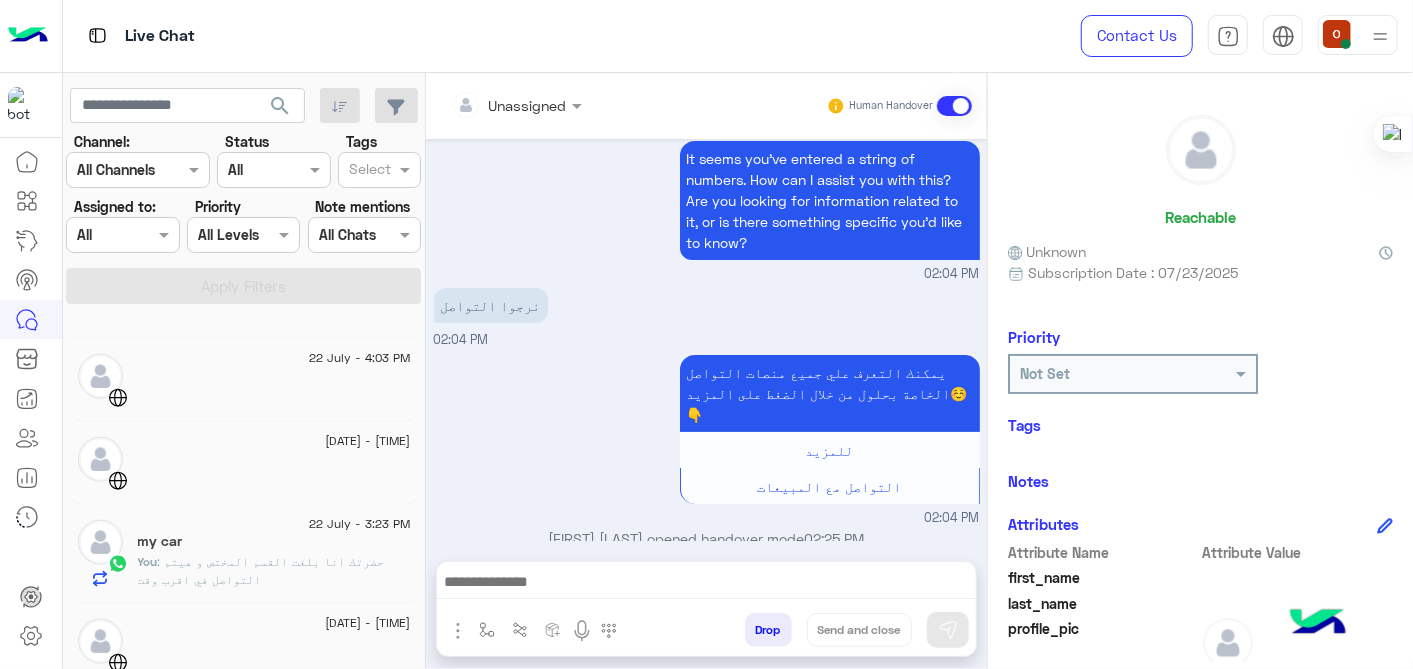click on "You  : حضرتك انا بلغت القسم المختص و هيتم التواصل في اقرب وقت" 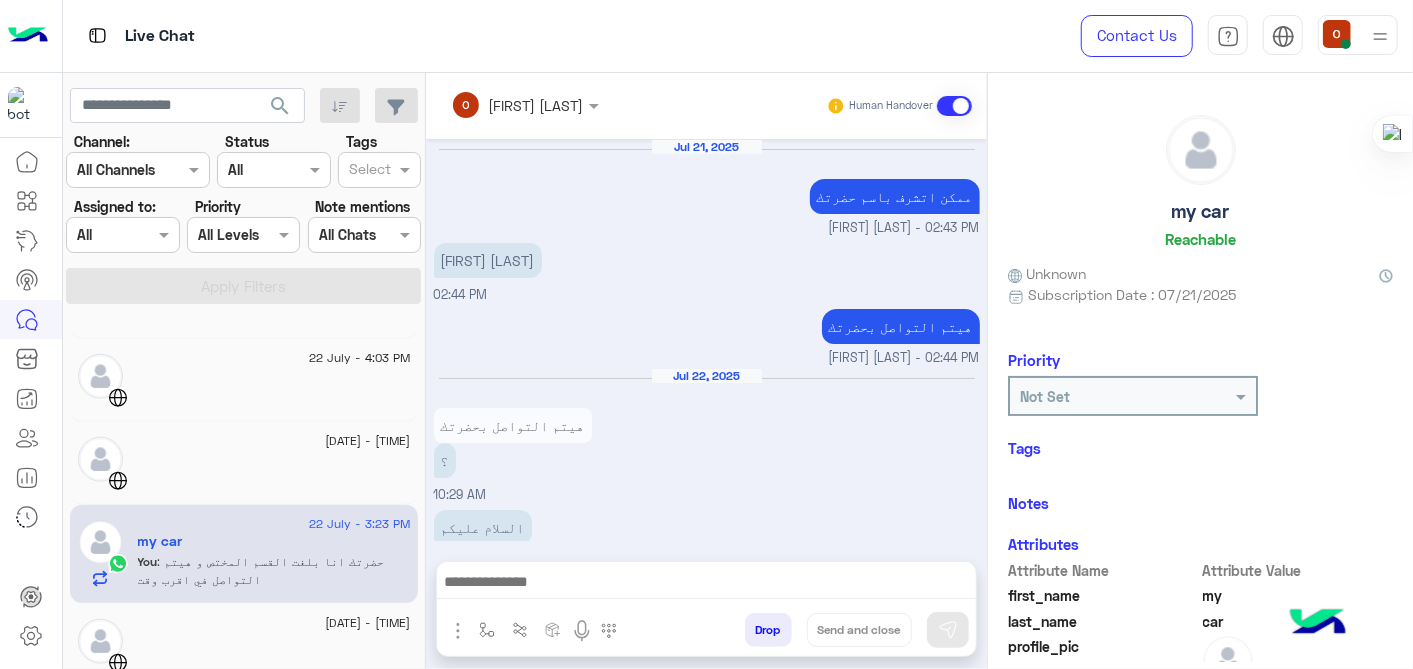 scroll, scrollTop: 286, scrollLeft: 0, axis: vertical 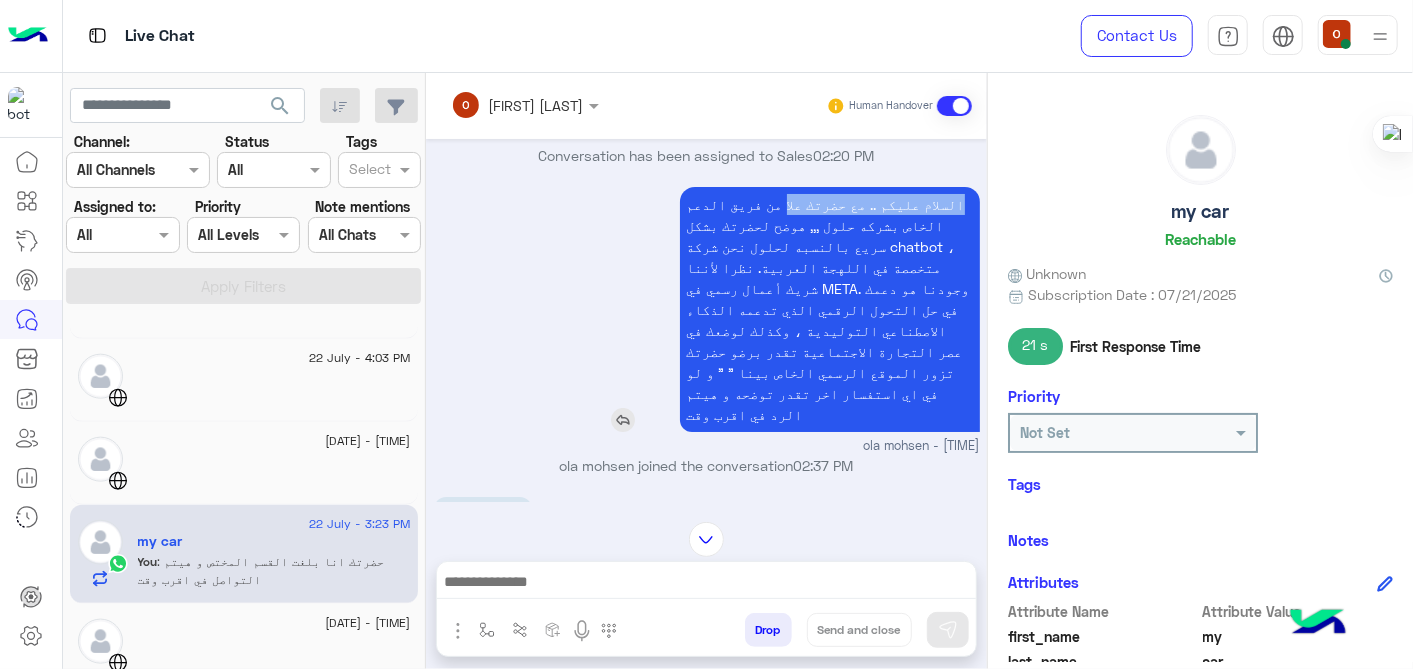 drag, startPoint x: 951, startPoint y: 196, endPoint x: 774, endPoint y: 196, distance: 177 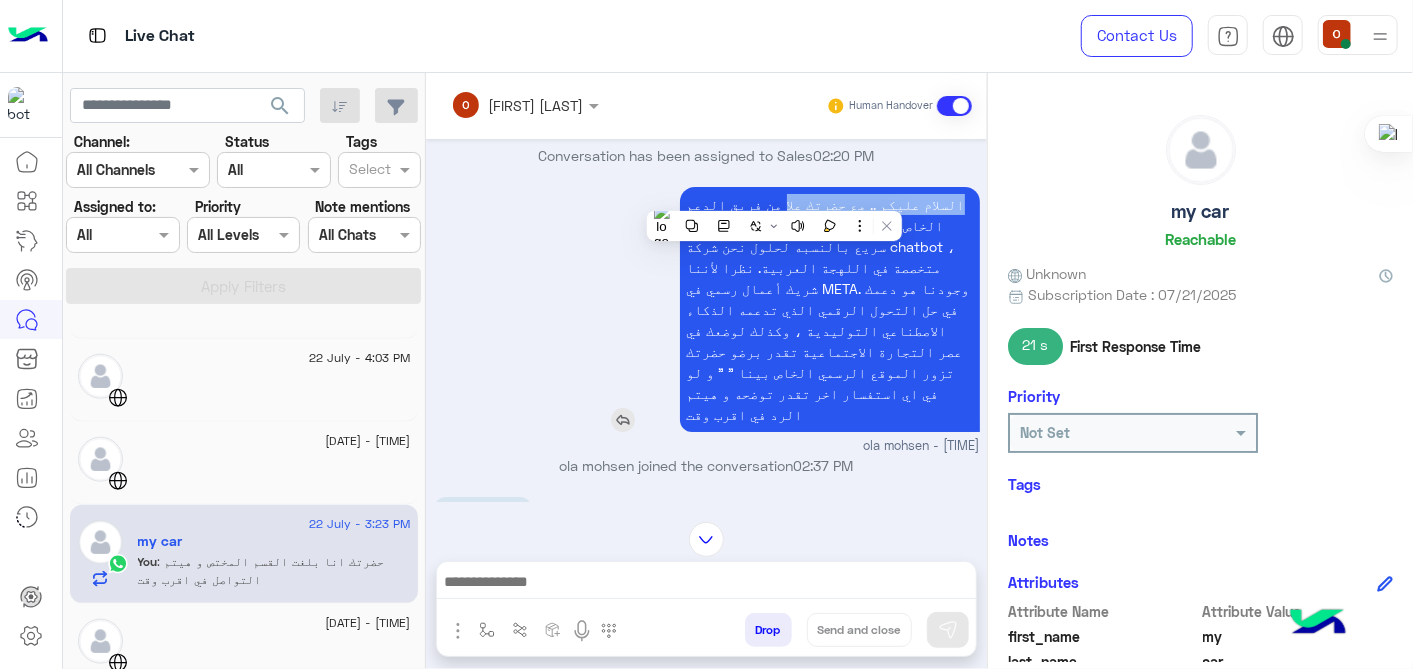 drag, startPoint x: 774, startPoint y: 196, endPoint x: 665, endPoint y: 189, distance: 109.22454 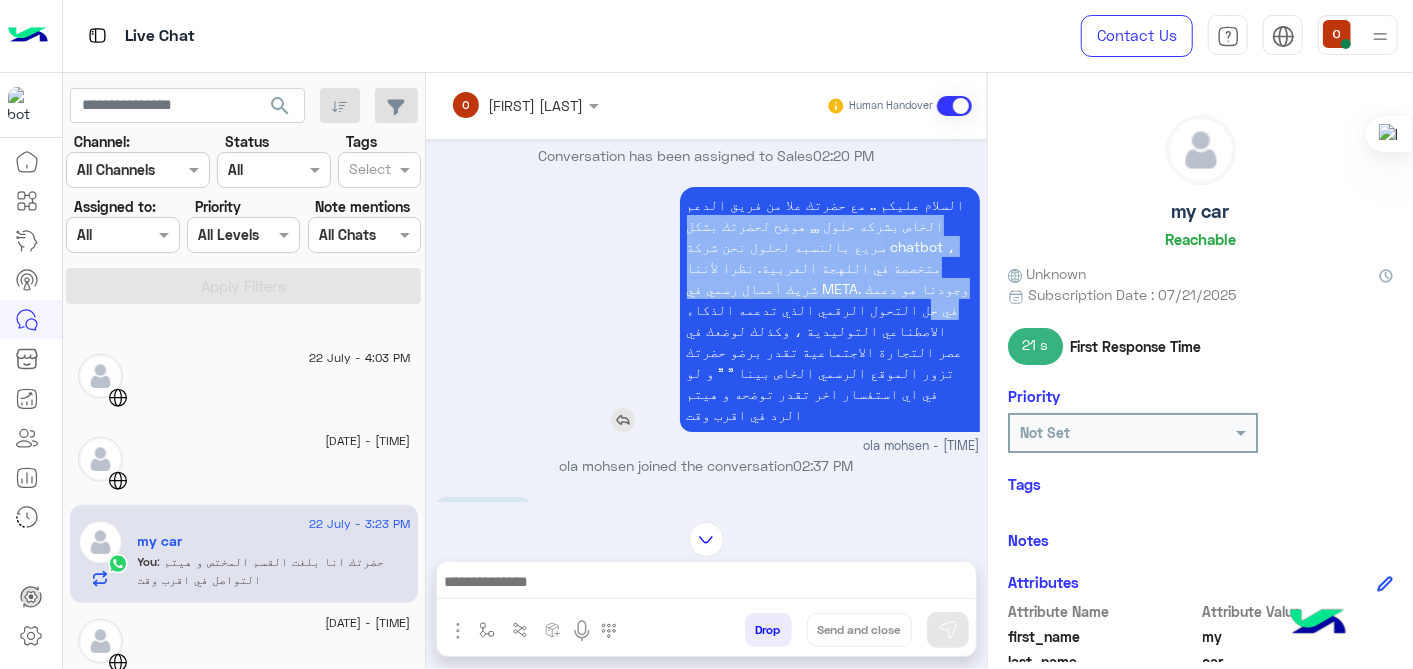 drag, startPoint x: 665, startPoint y: 189, endPoint x: 891, endPoint y: 304, distance: 253.57642 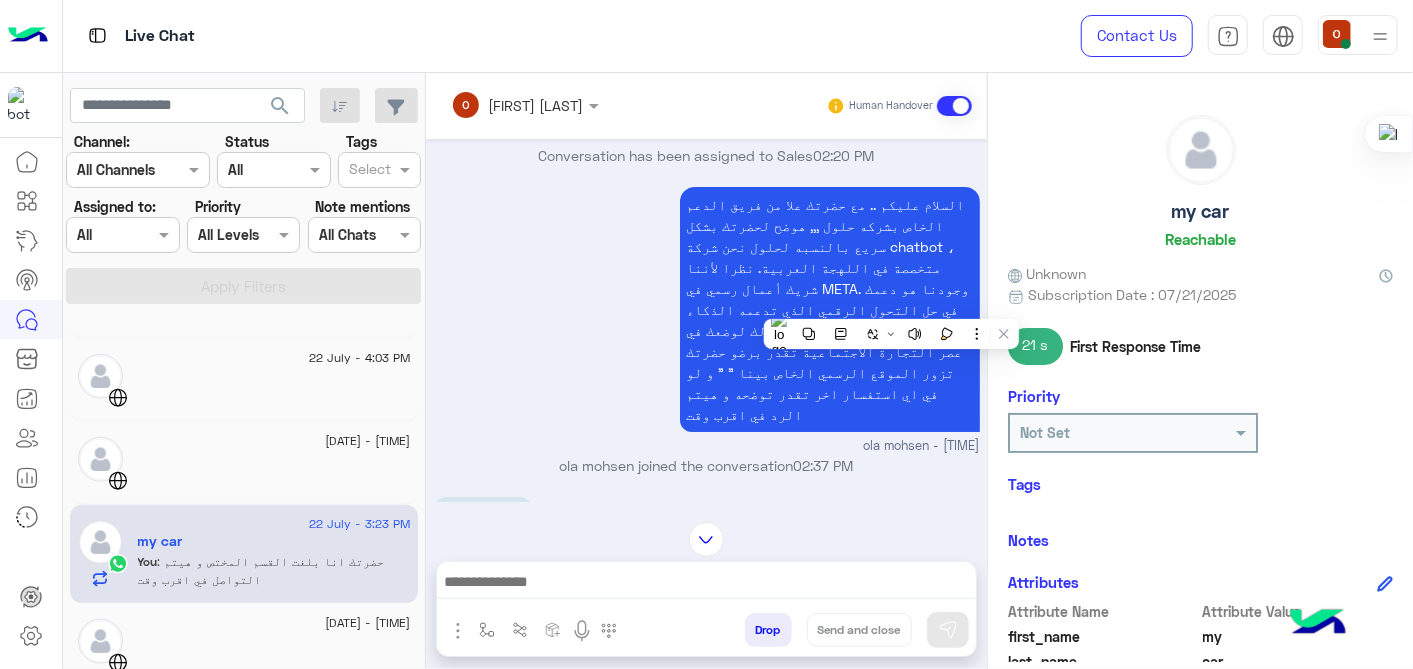 drag, startPoint x: 891, startPoint y: 304, endPoint x: 725, endPoint y: 184, distance: 204.83163 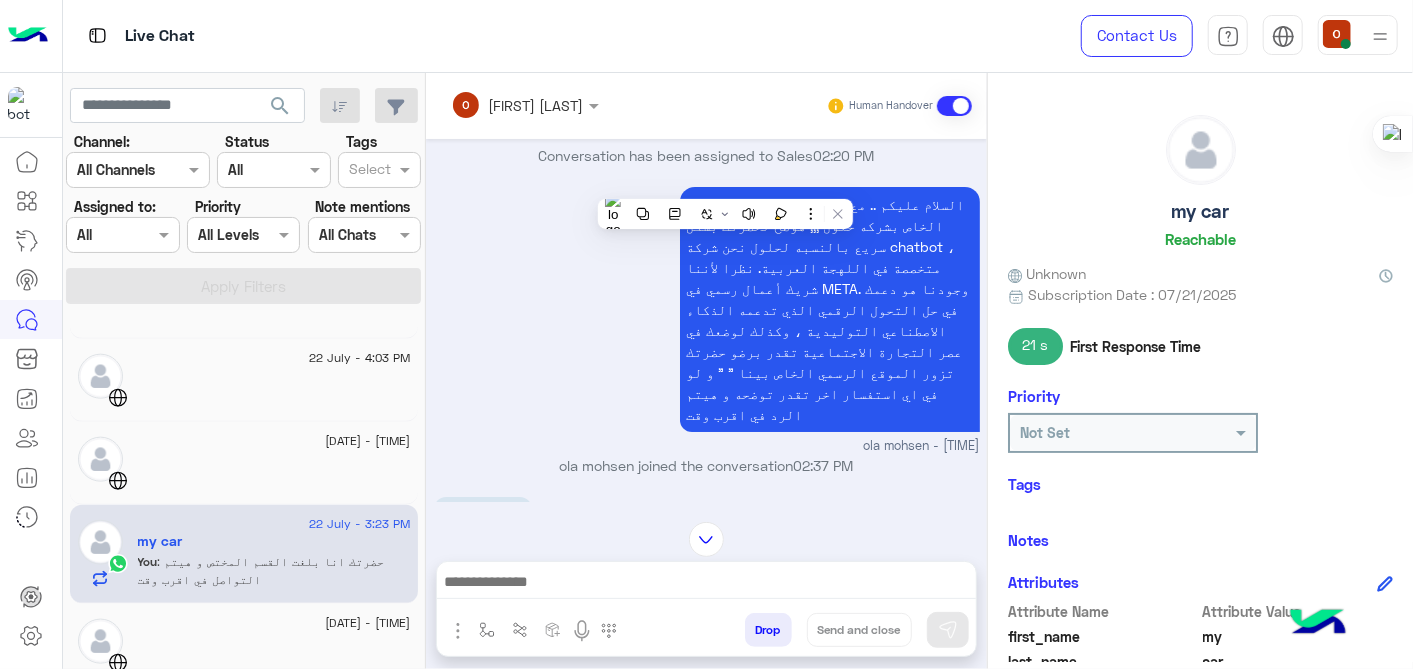 click on ": السلام عليكم .. مع حضرتك علا من فريق الدعم الخاص بشركه حلول ,,, هوضح لحضرتك بشكل سريع بالنسبه لحلول نحن شركة chatbot ، متخصصة في اللهجة العربية. نظرا لأننا شريك أعمال رسمي في META. وجودنا هو دعمك في حل التحول الرقمي الذي تدعمه الذكاء الاصطناعي التوليدية ، وكذلك لوضعك في عصر التجارة الاجتماعية تقدر برضو حضرتك تزور الموقع الرسمي الخاص بينا " " و لو في اي استفسار اخر تقدر توضحه و هيتم الرد في اقرب وقت  ola mohsen -  [TIME]" at bounding box center (707, 319) 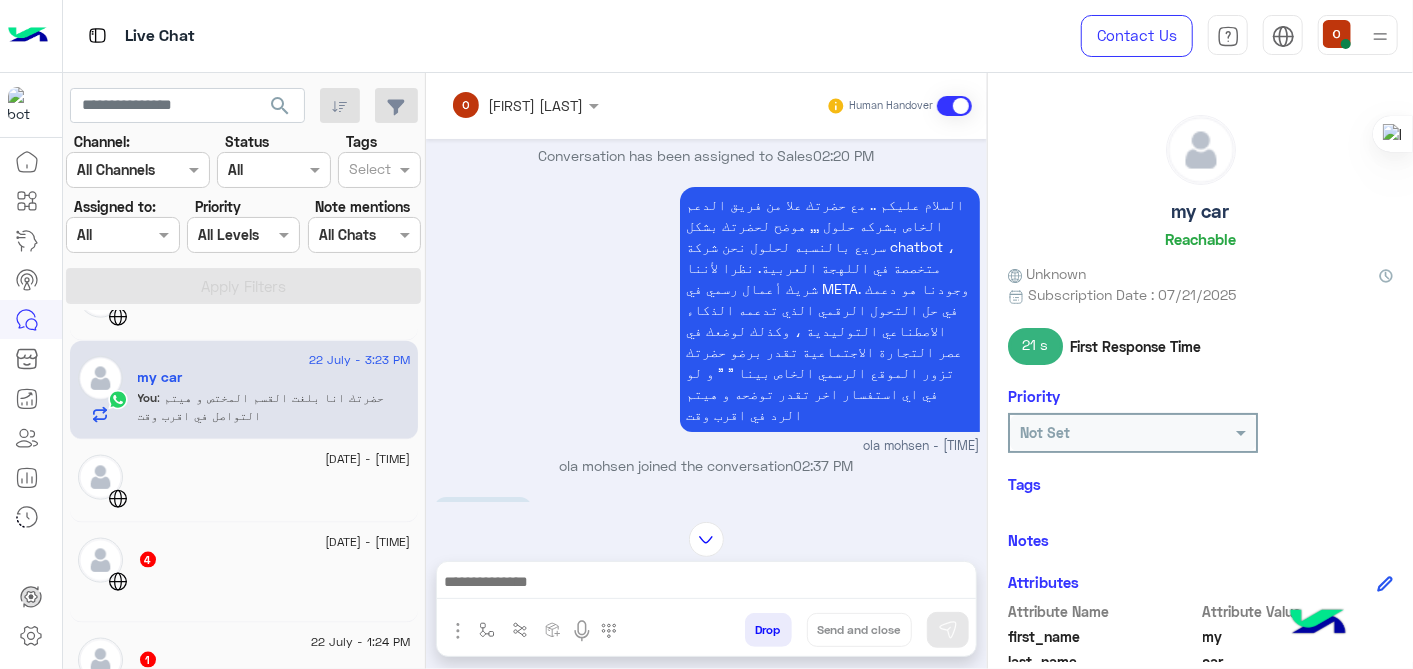 scroll, scrollTop: 1532, scrollLeft: 0, axis: vertical 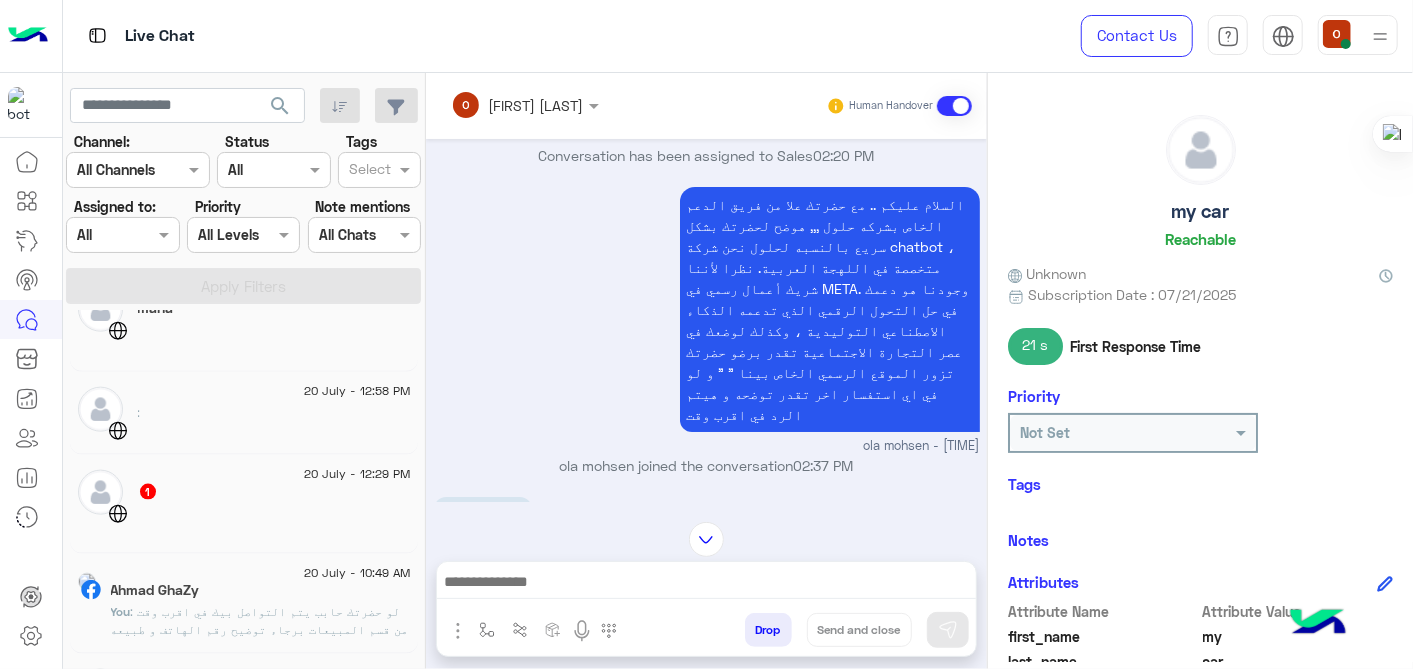 click on ": لو حضرتك حابب يتم التواصل بيك في اقرب وقت من قسم المبيعات برجاء توضيح رقم الهاتف  و طبيعه العمل الخاص بيك" 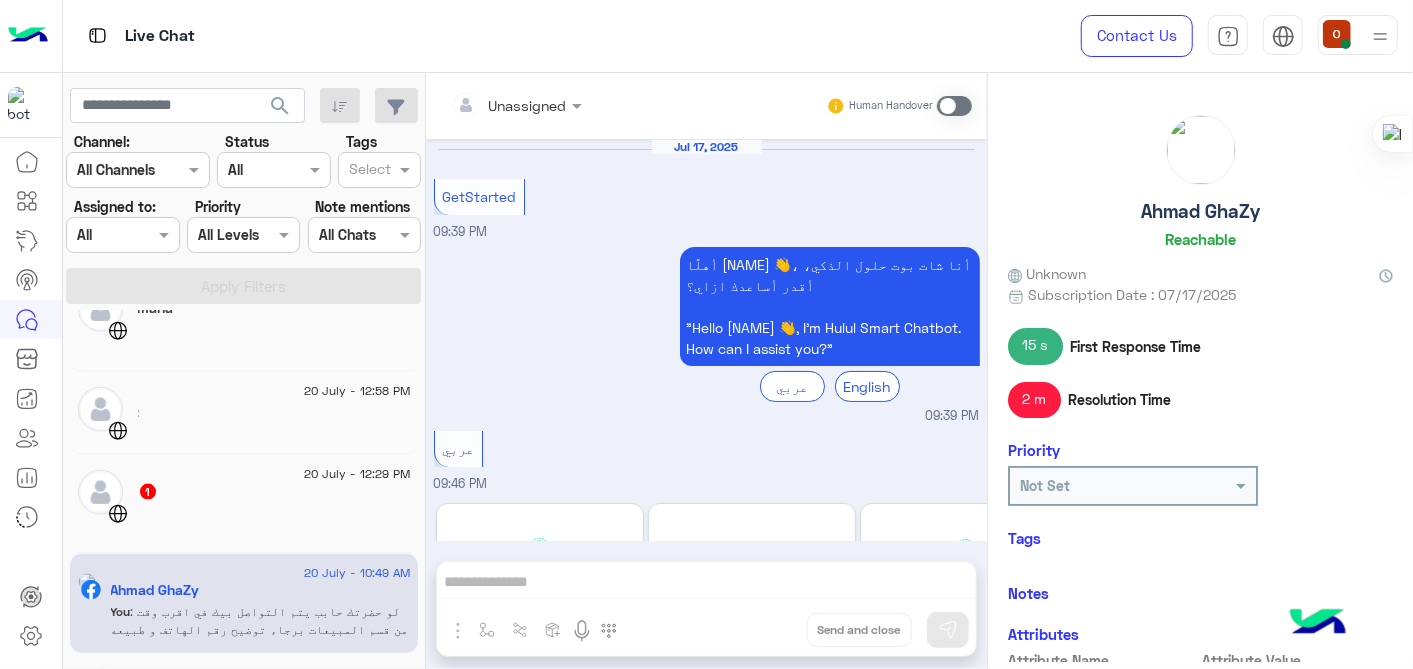scroll, scrollTop: 751, scrollLeft: 0, axis: vertical 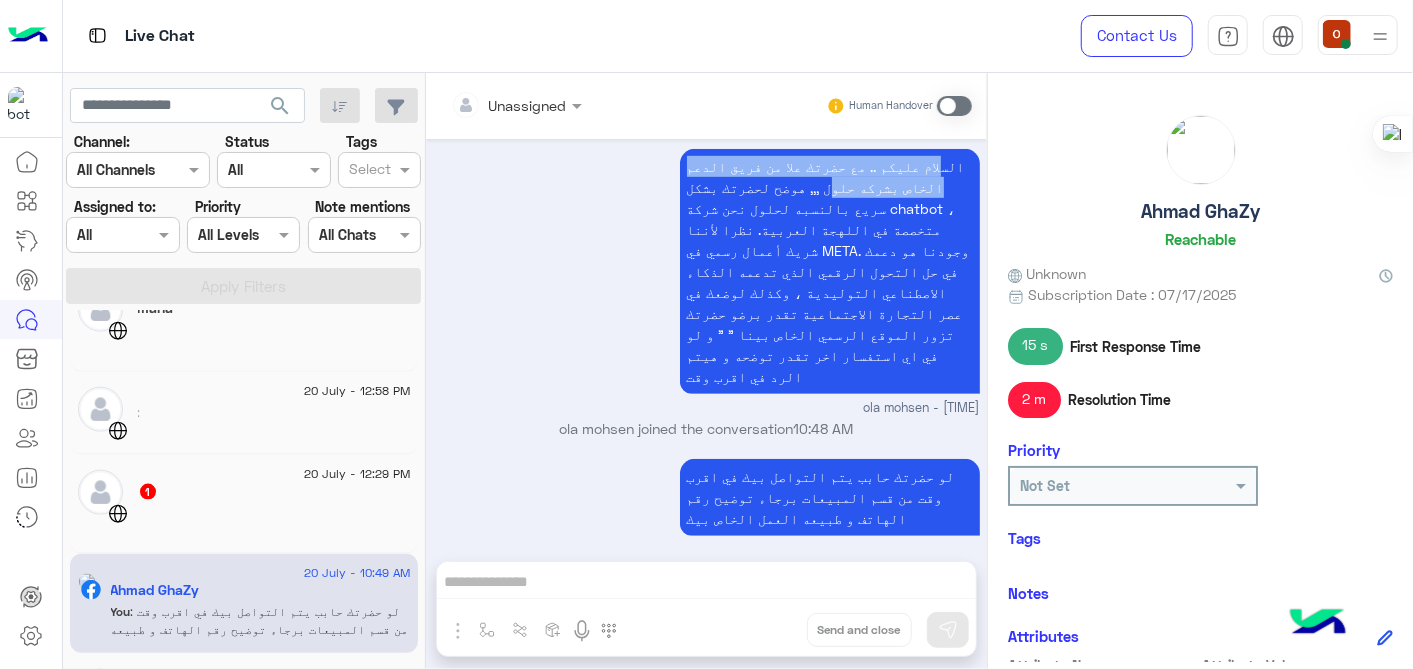 drag, startPoint x: 936, startPoint y: 159, endPoint x: 826, endPoint y: 207, distance: 120.01666 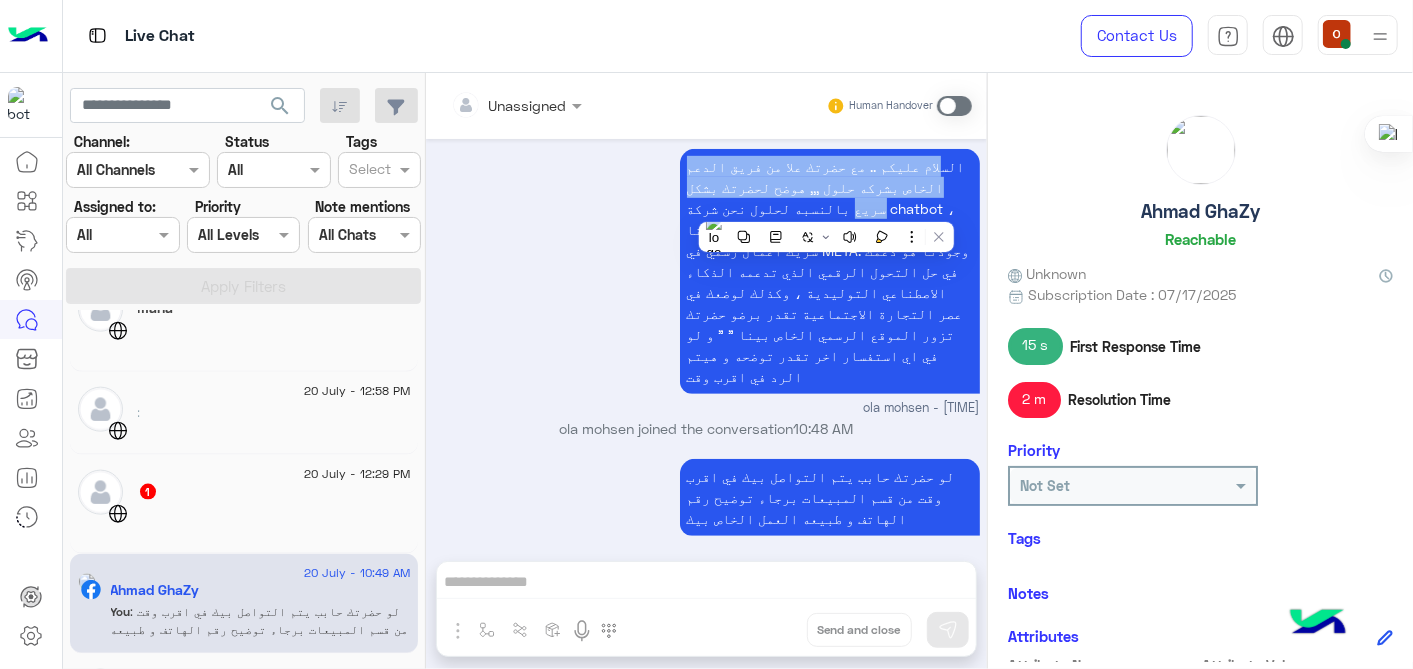 click on ": السلام عليكم .. مع حضرتك علا من فريق الدعم الخاص بشركه حلول ,,, هوضح لحضرتك بشكل سريع بالنسبه لحلول نحن شركة chatbot ، متخصصة في اللهجة العربية. نظرا لأننا شريك أعمال رسمي في META. وجودنا هو دعمك في حل التحول الرقمي الذي تدعمه الذكاء الاصطناعي التوليدية ، وكذلك لوضعك في عصر التجارة الاجتماعية تقدر برضو حضرتك تزور الموقع الرسمي الخاص بينا " " و لو في اي استفسار اخر تقدر توضحه و هيتم الرد في اقرب وقت  ola mohsen -  [TIME]" at bounding box center (707, 281) 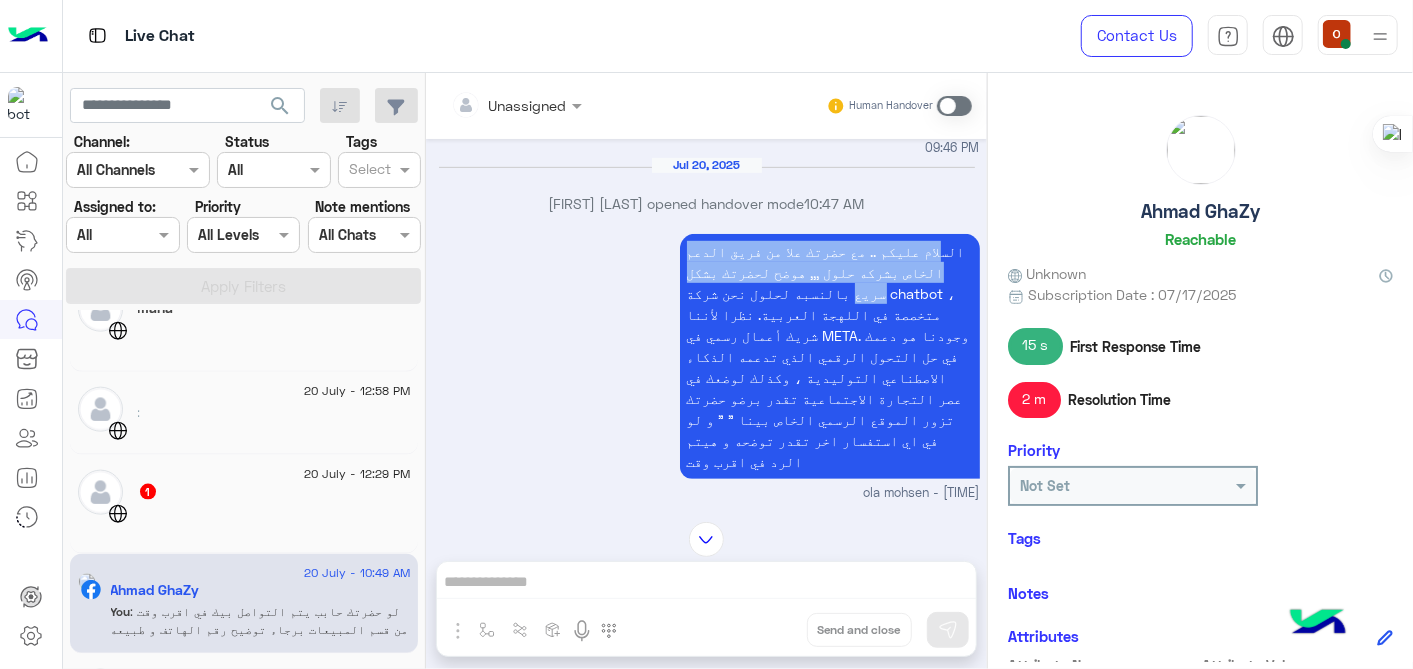 scroll, scrollTop: 598, scrollLeft: 0, axis: vertical 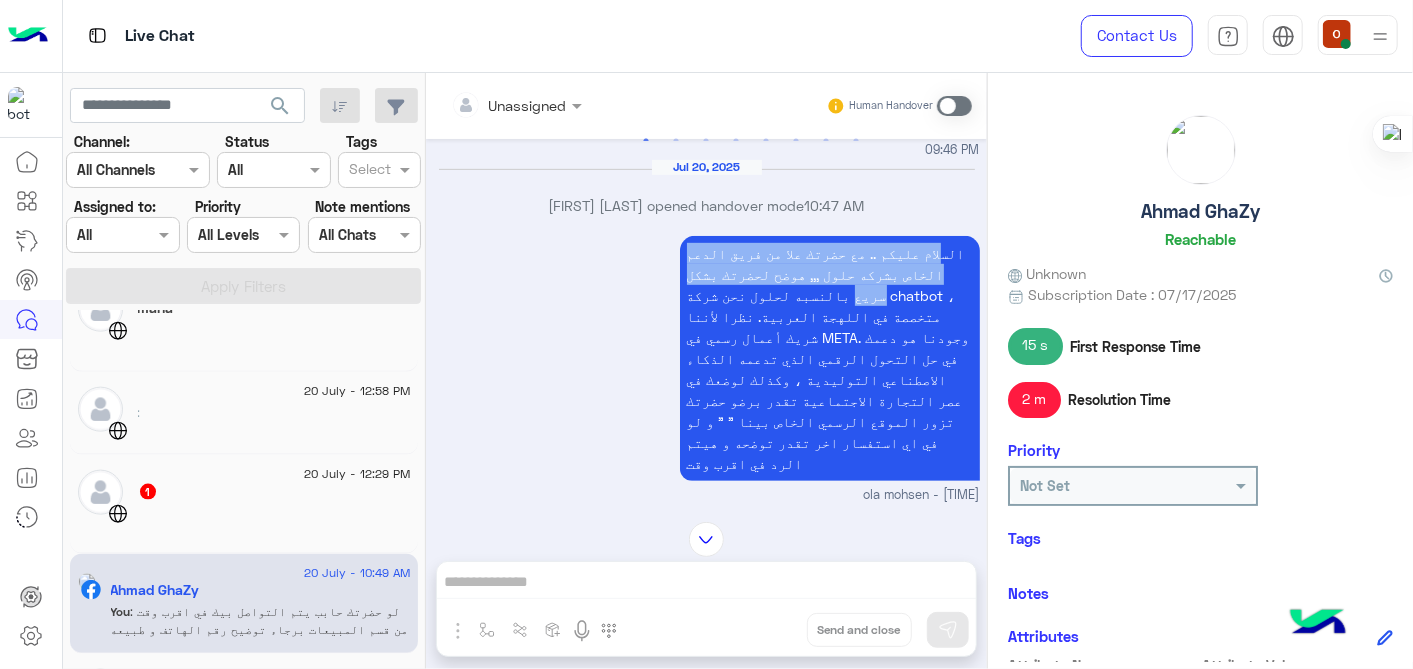 drag, startPoint x: 668, startPoint y: 157, endPoint x: 937, endPoint y: 161, distance: 269.02972 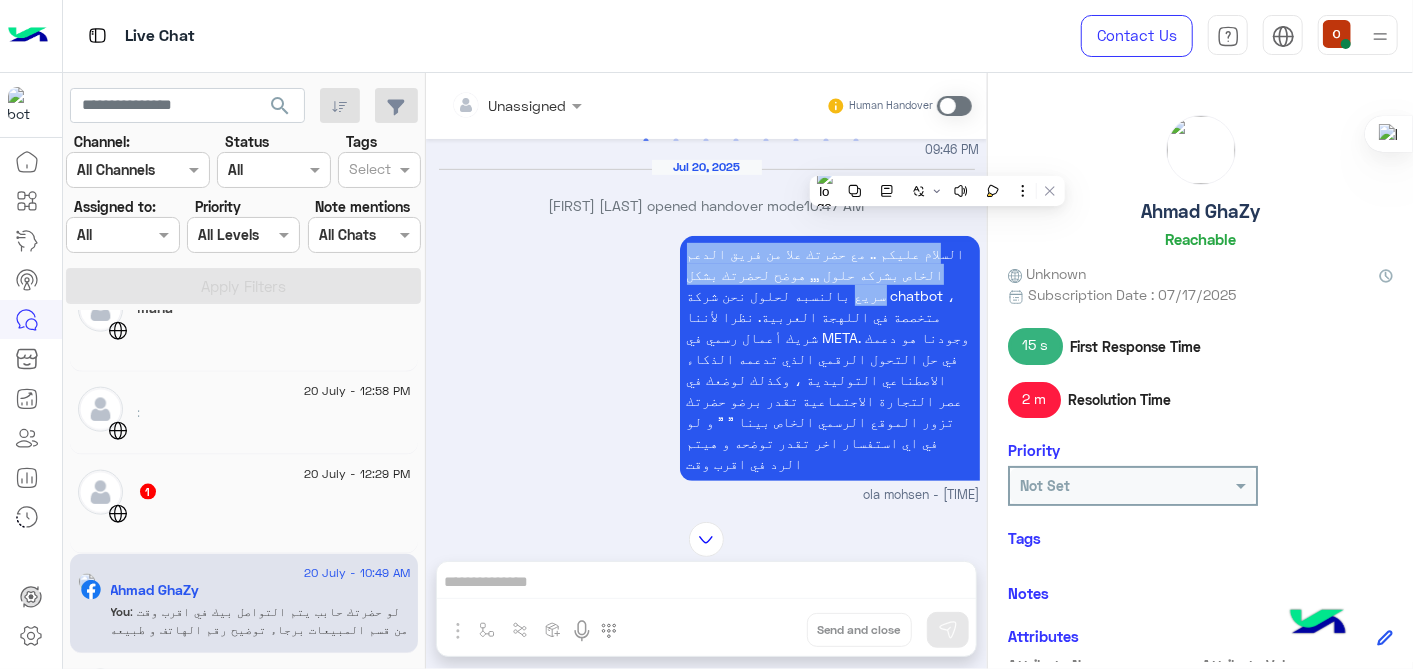 drag, startPoint x: 937, startPoint y: 161, endPoint x: 910, endPoint y: 226, distance: 70.38466 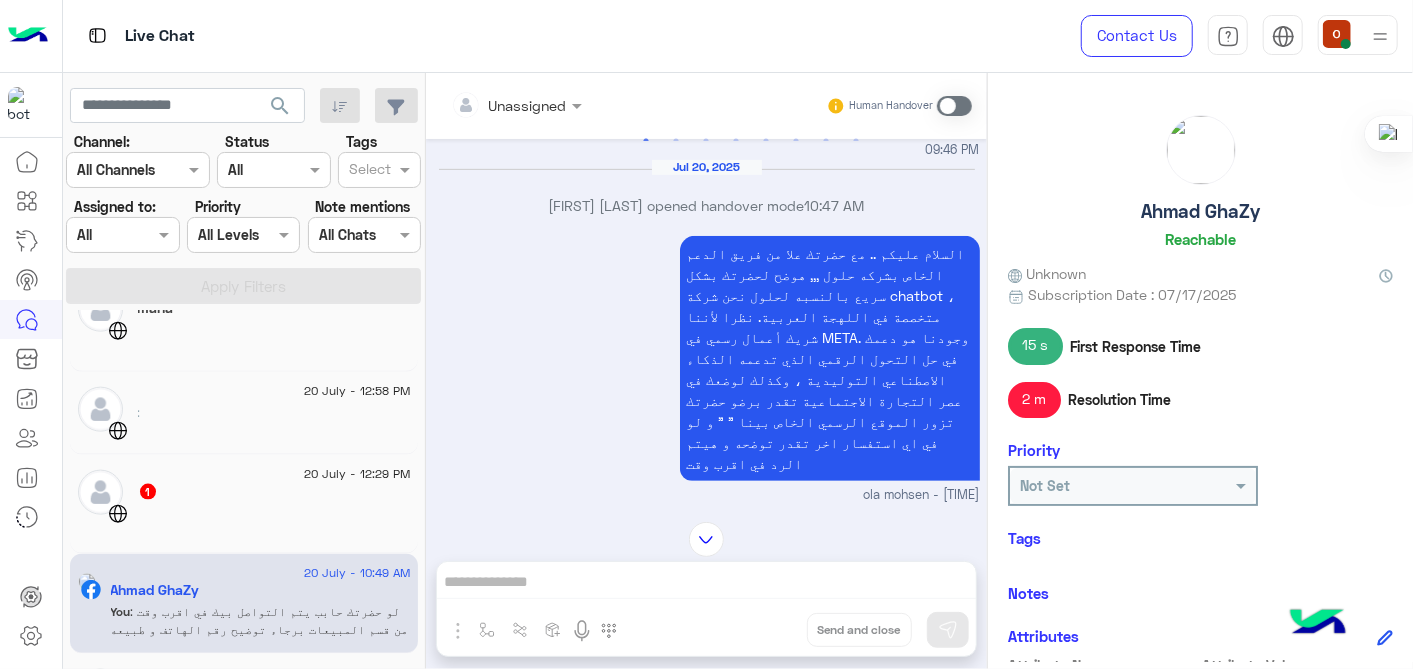 click on "السلام عليكم .. مع حضرتك علا من فريق الدعم الخاص بشركه حلول ,,, هوضح لحضرتك بشكل سريع بالنسبه لحلول نحن شركة chatbot ، متخصصة في اللهجة العربية. نظرا لأننا شريك أعمال رسمي في META. وجودنا هو دعمك في حل التحول الرقمي الذي تدعمه الذكاء الاصطناعي التوليدية ، وكذلك لوضعك في عصر التجارة الاجتماعية تقدر برضو حضرتك تزور الموقع الرسمي الخاص بينا " " و لو في اي استفسار اخر تقدر توضحه و هيتم الرد في اقرب وقت" at bounding box center [830, 358] 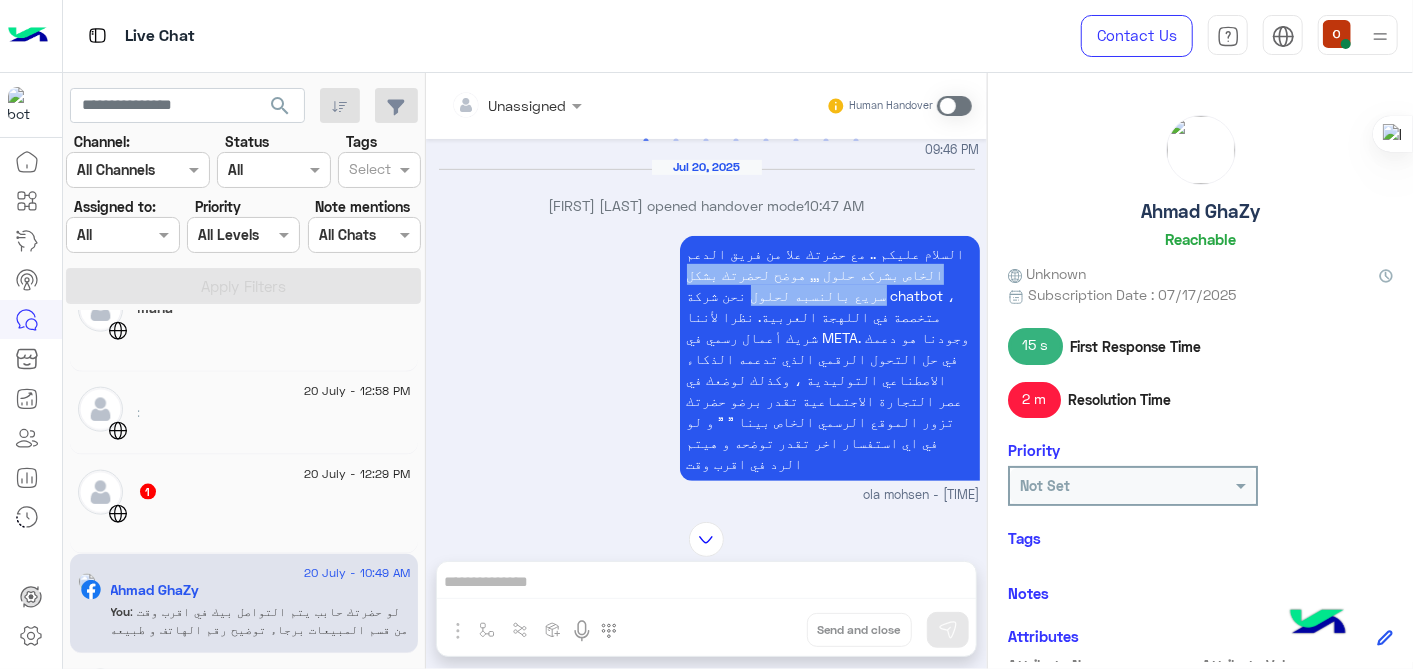 drag, startPoint x: 948, startPoint y: 246, endPoint x: 745, endPoint y: 285, distance: 206.71236 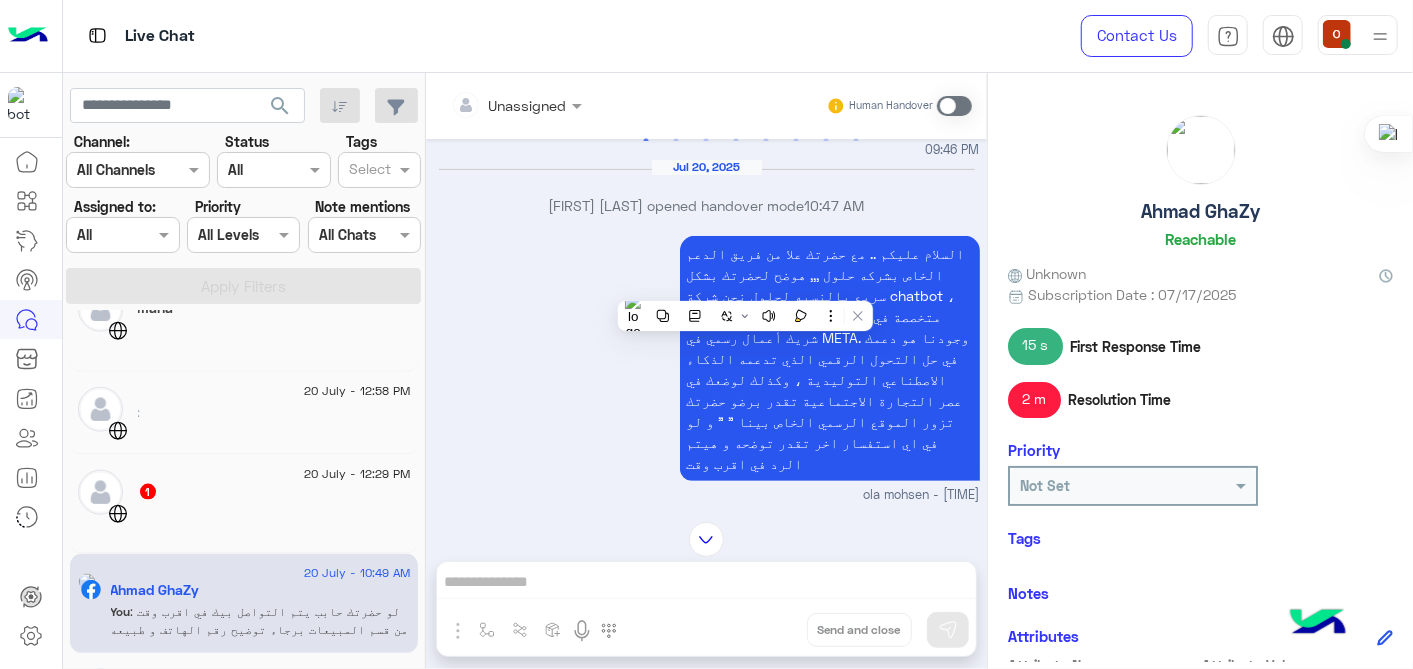 drag, startPoint x: 745, startPoint y: 285, endPoint x: 664, endPoint y: 248, distance: 89.050545 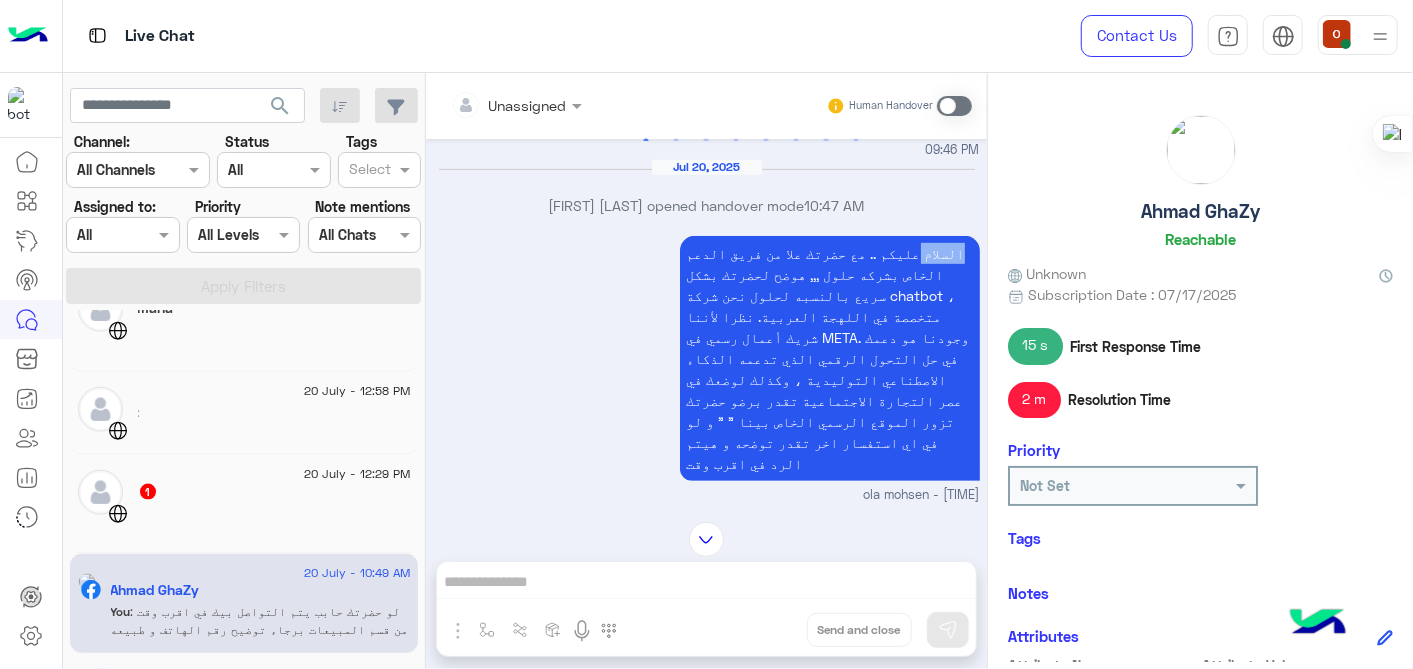 click on ": السلام عليكم .. مع حضرتك علا من فريق الدعم الخاص بشركه حلول ,,, هوضح لحضرتك بشكل سريع بالنسبه لحلول نحن شركة chatbot ، متخصصة في اللهجة العربية. نظرا لأننا شريك أعمال رسمي في META. وجودنا هو دعمك في حل التحول الرقمي الذي تدعمه الذكاء الاصطناعي التوليدية ، وكذلك لوضعك في عصر التجارة الاجتماعية تقدر برضو حضرتك تزور الموقع الرسمي الخاص بينا " " و لو في اي استفسار اخر تقدر توضحه و هيتم الرد في اقرب وقت  ola mohsen -  [TIME]" at bounding box center (707, 368) 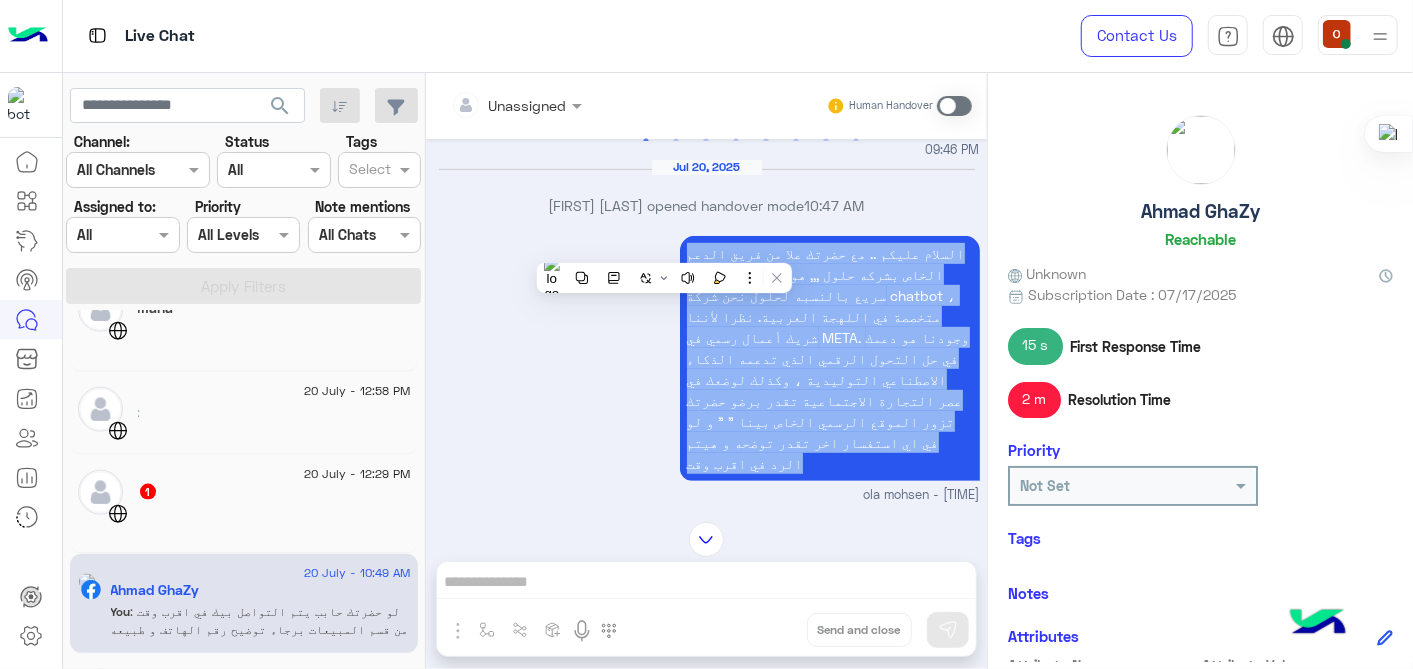 copy on "السلام عليكم .. مع حضرتك علا من فريق الدعم الخاص بشركه حلول ,,, هوضح لحضرتك بشكل سريع بالنسبه لحلول نحن شركة chatbot ، متخصصة في اللهجة العربية. نظرا لأننا شريك أعمال رسمي في META. وجودنا هو دعمك في حل التحول الرقمي الذي تدعمه الذكاء الاصطناعي التوليدية ، وكذلك لوضعك في عصر التجارة الاجتماعية تقدر برضو حضرتك تزور الموقع الرسمي الخاص بينا " " و لو في اي استفسار اخر تقدر توضحه و هيتم الرد في اقرب وقت" 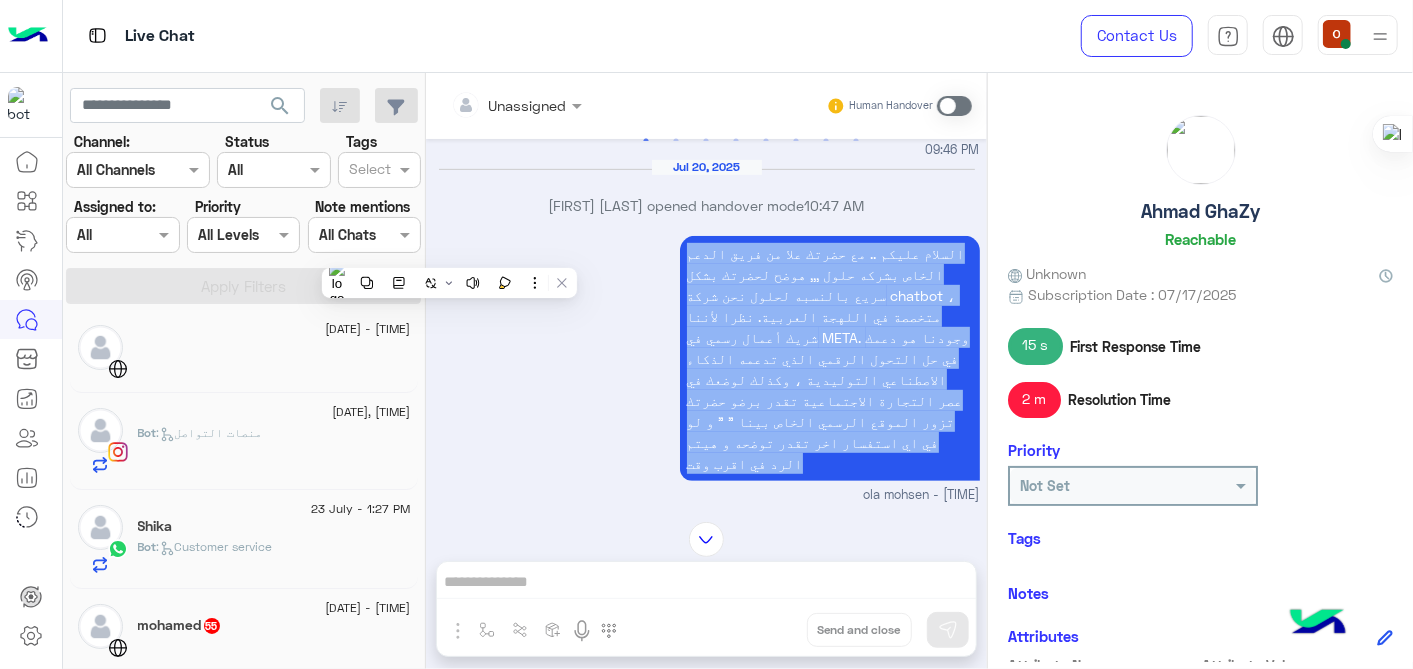 scroll, scrollTop: 0, scrollLeft: 0, axis: both 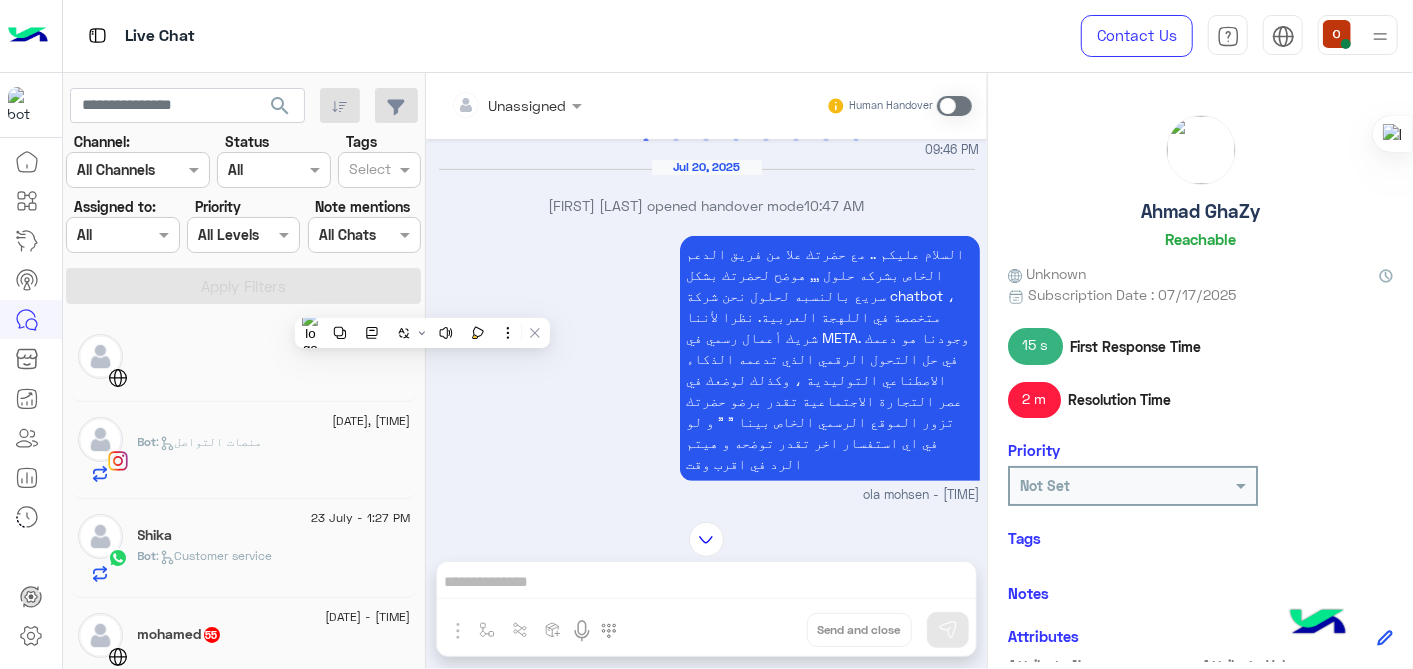 click 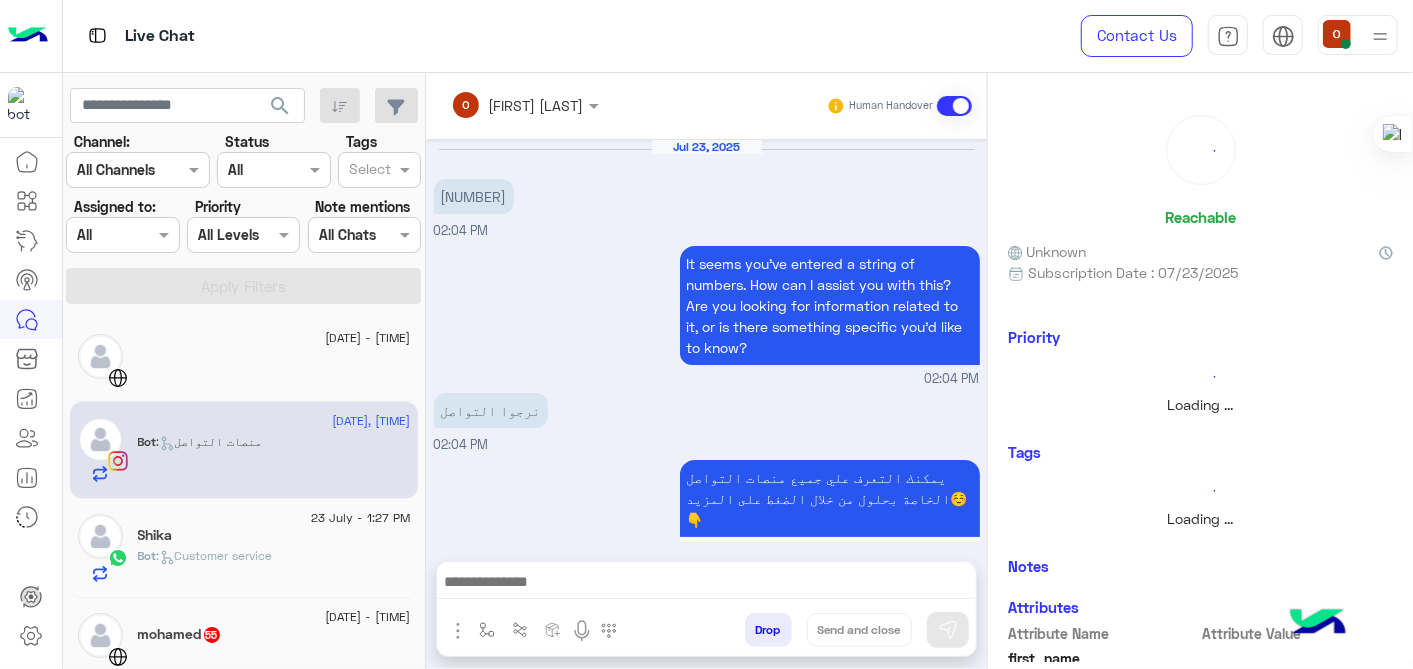 scroll, scrollTop: 105, scrollLeft: 0, axis: vertical 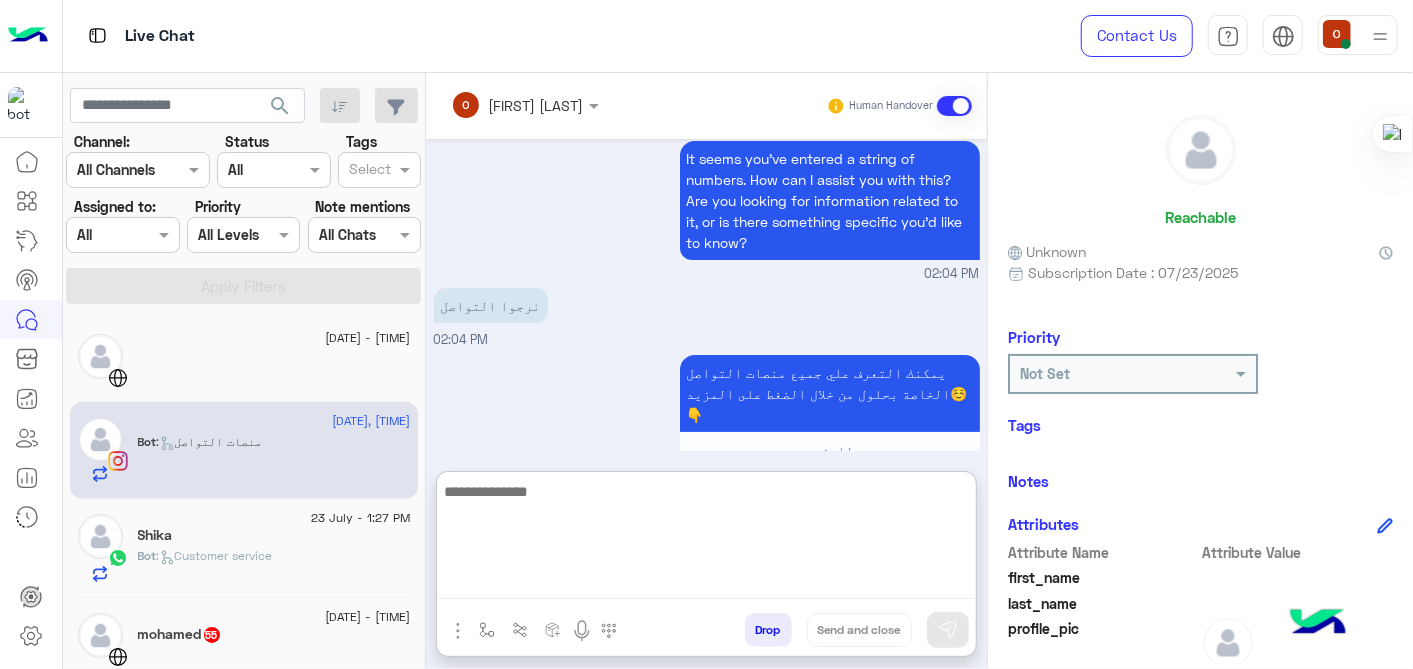 click at bounding box center (706, 539) 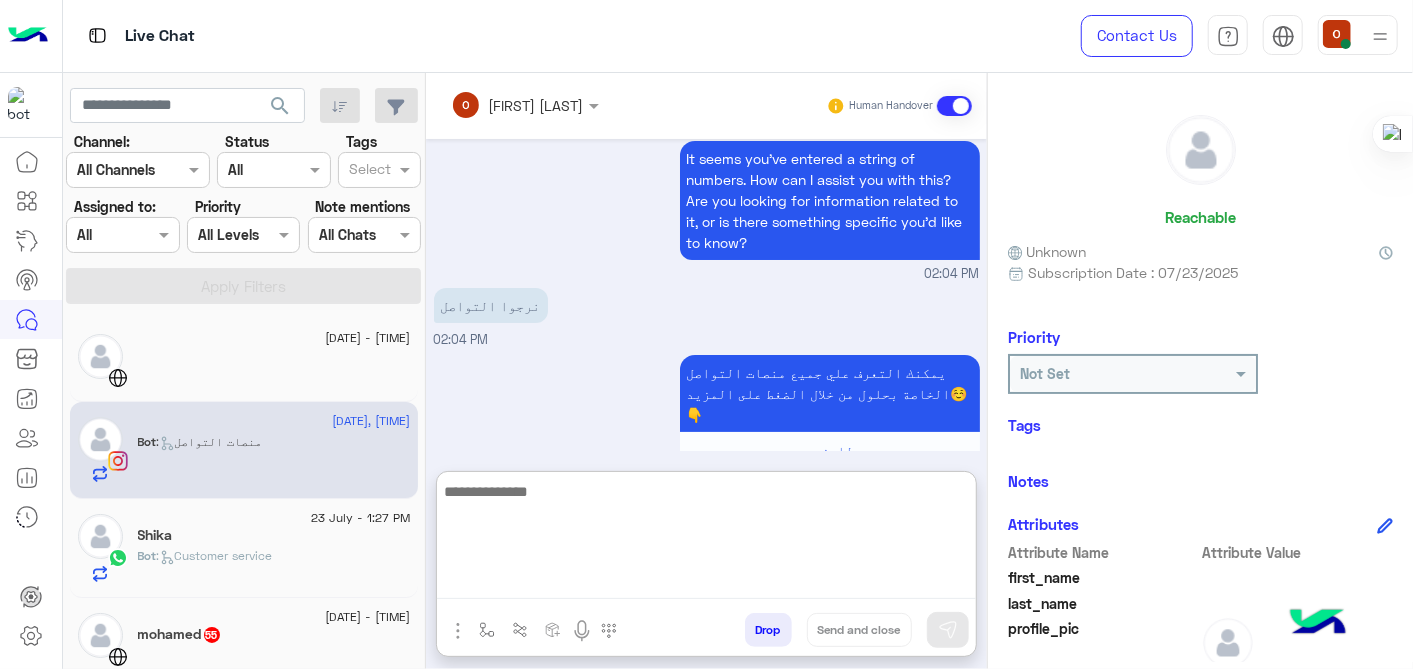 paste on "**********" 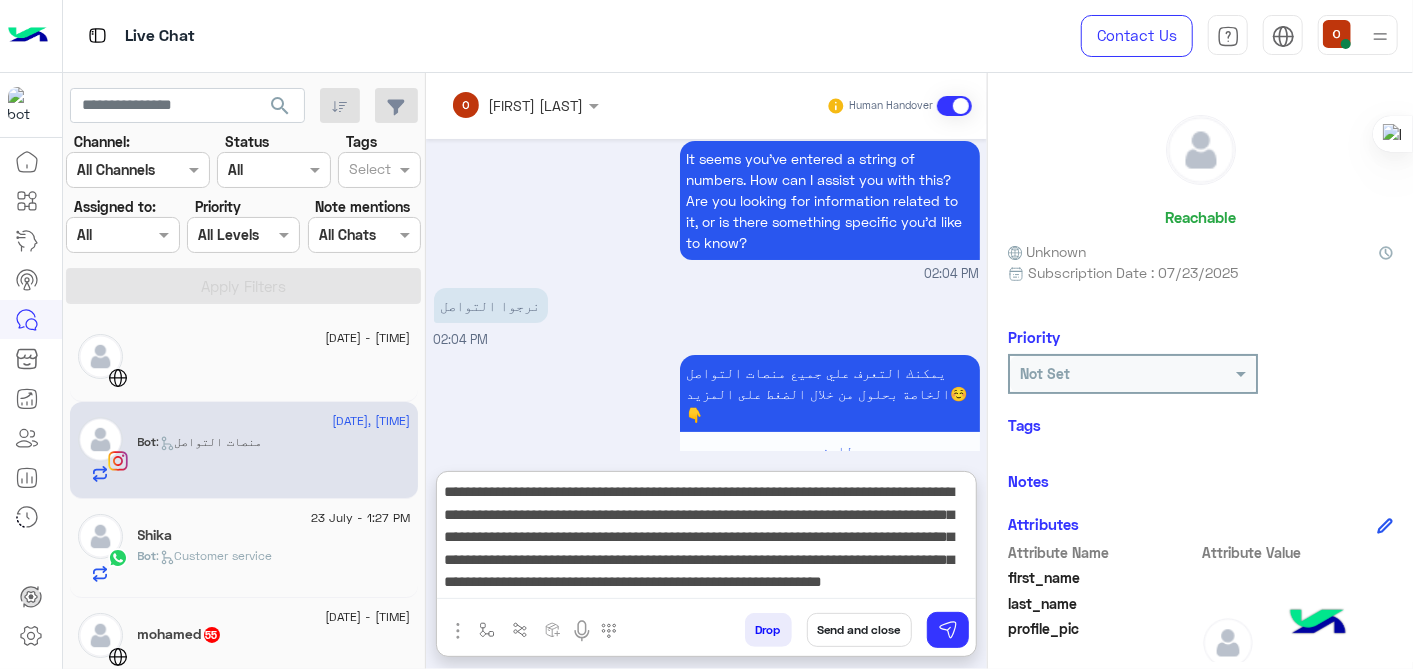 scroll, scrollTop: 60, scrollLeft: 0, axis: vertical 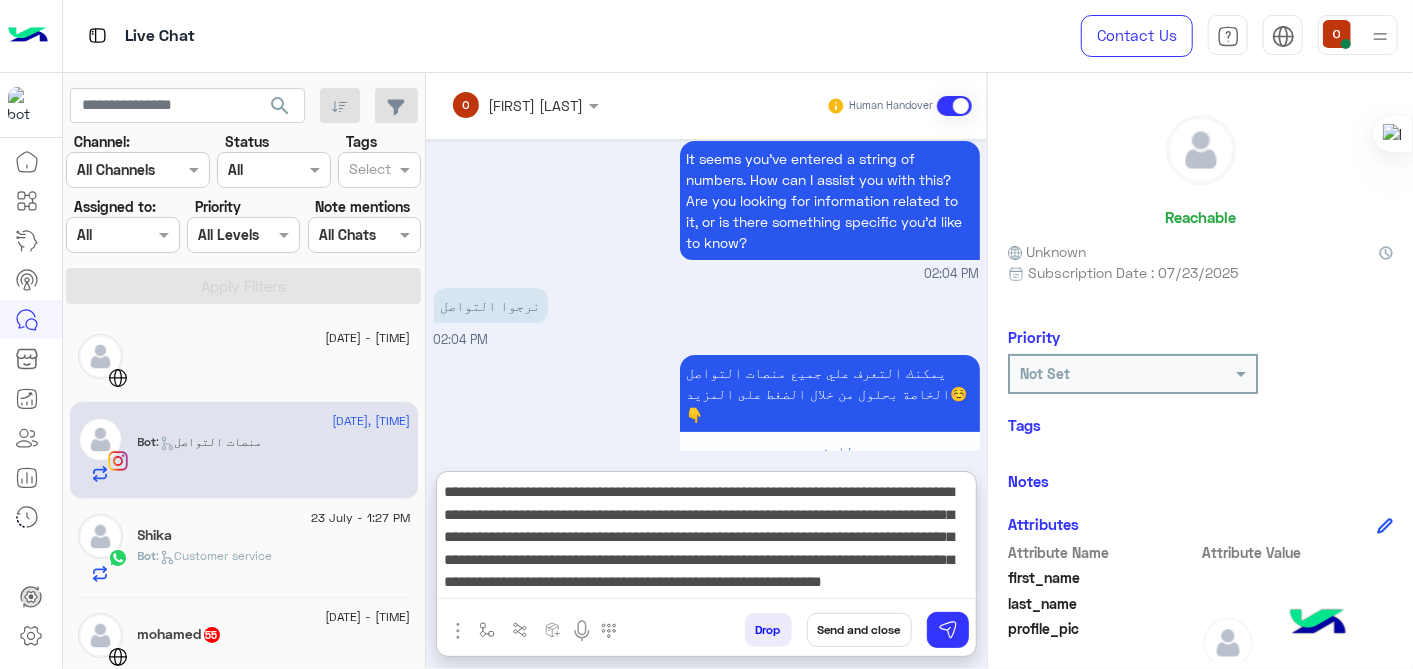 click on "**********" at bounding box center (707, 539) 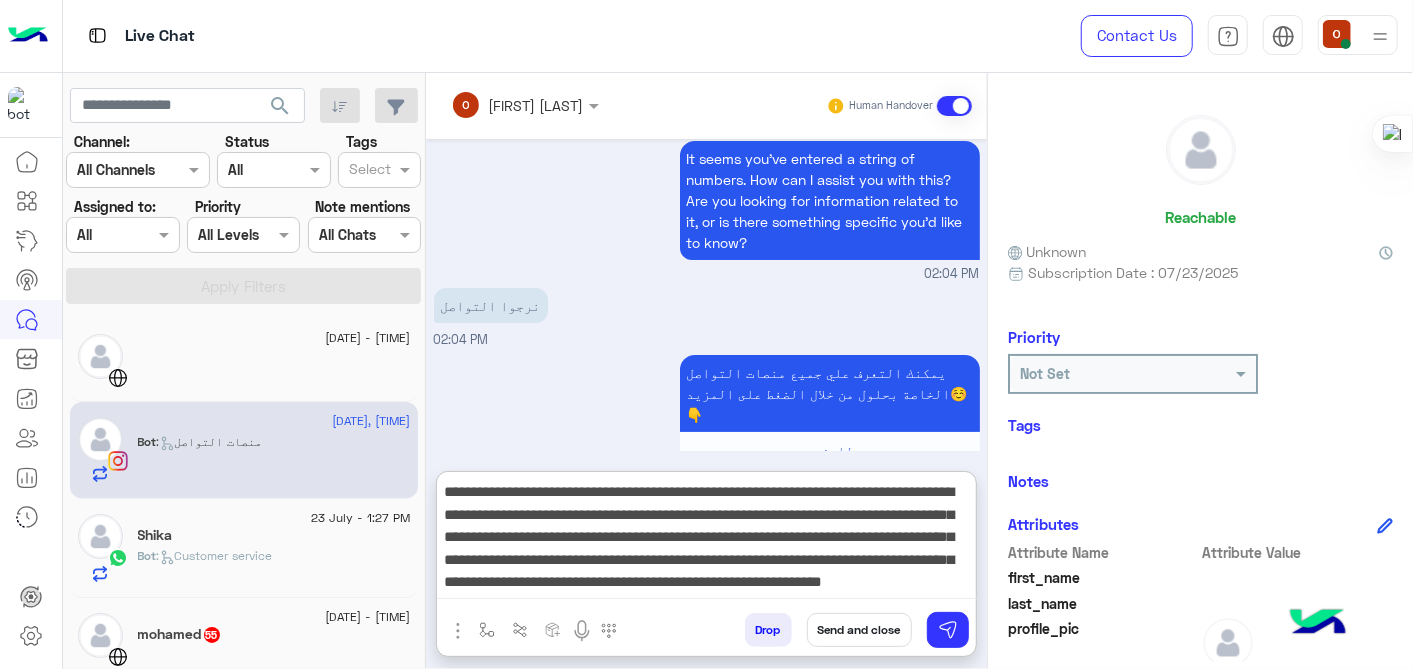 paste on "**********" 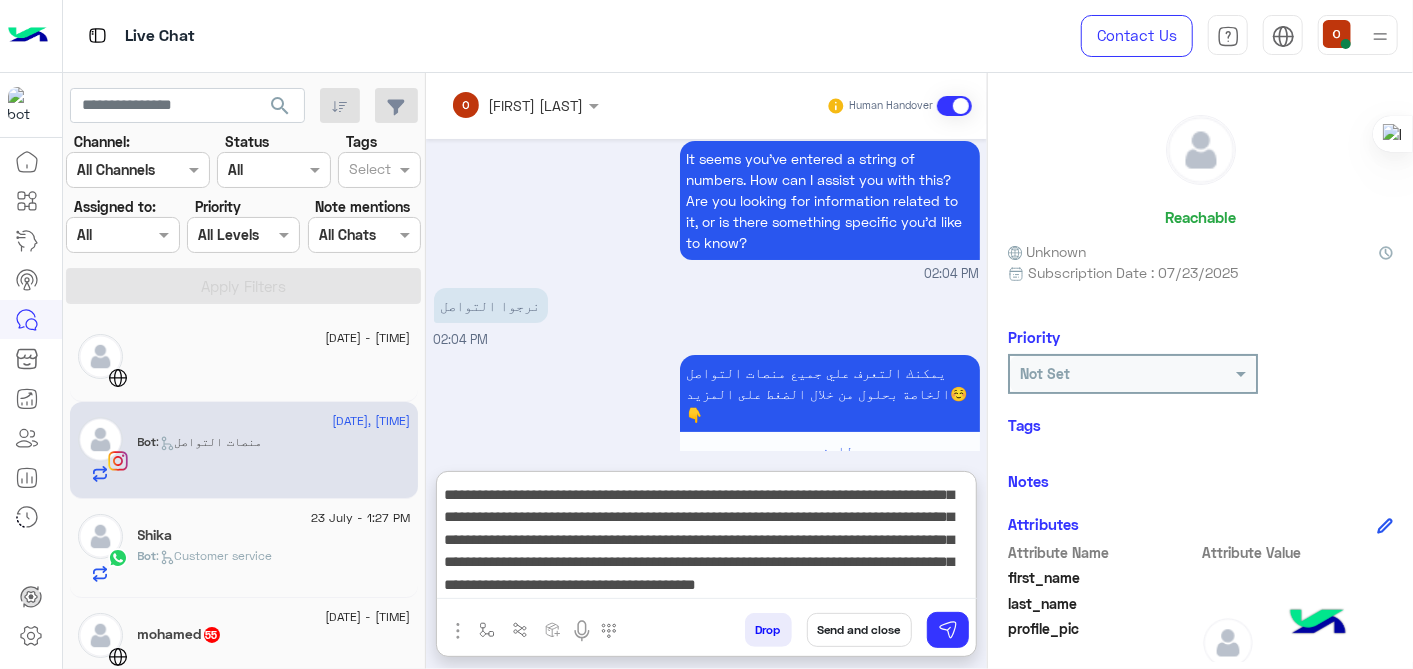 click on "**********" at bounding box center [707, 539] 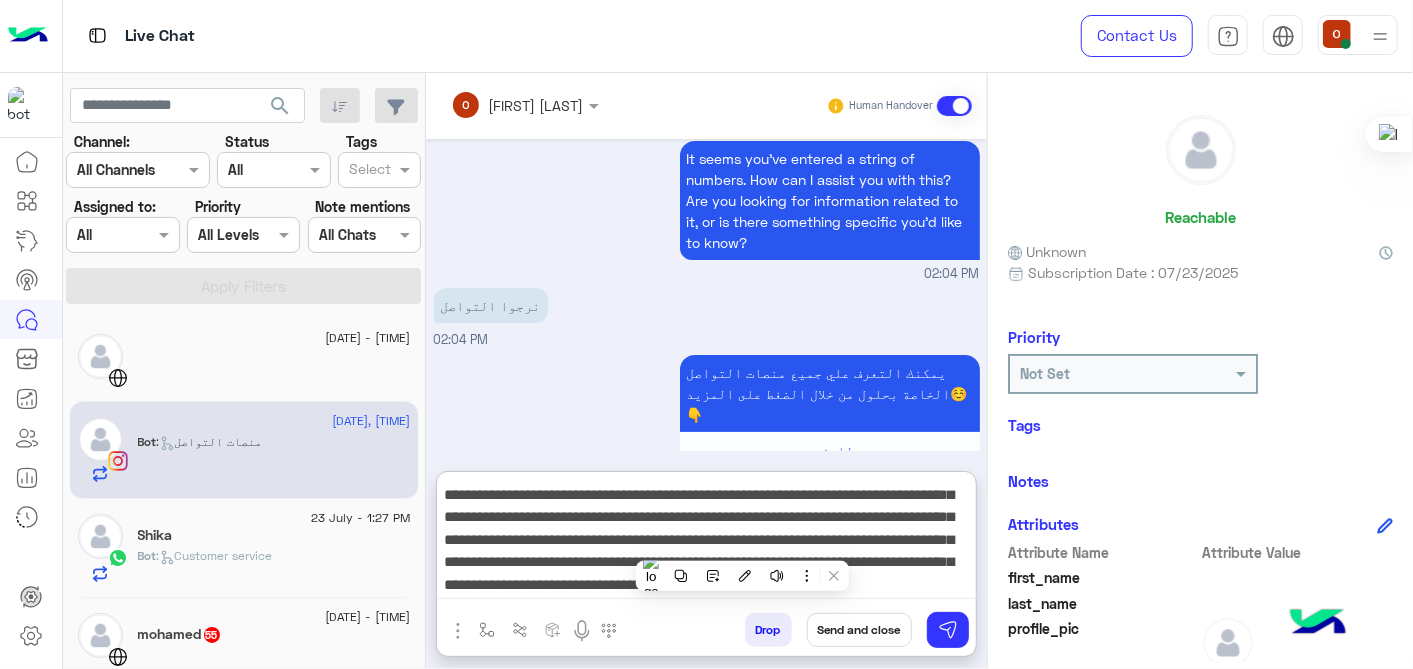 click on "**********" at bounding box center (707, 539) 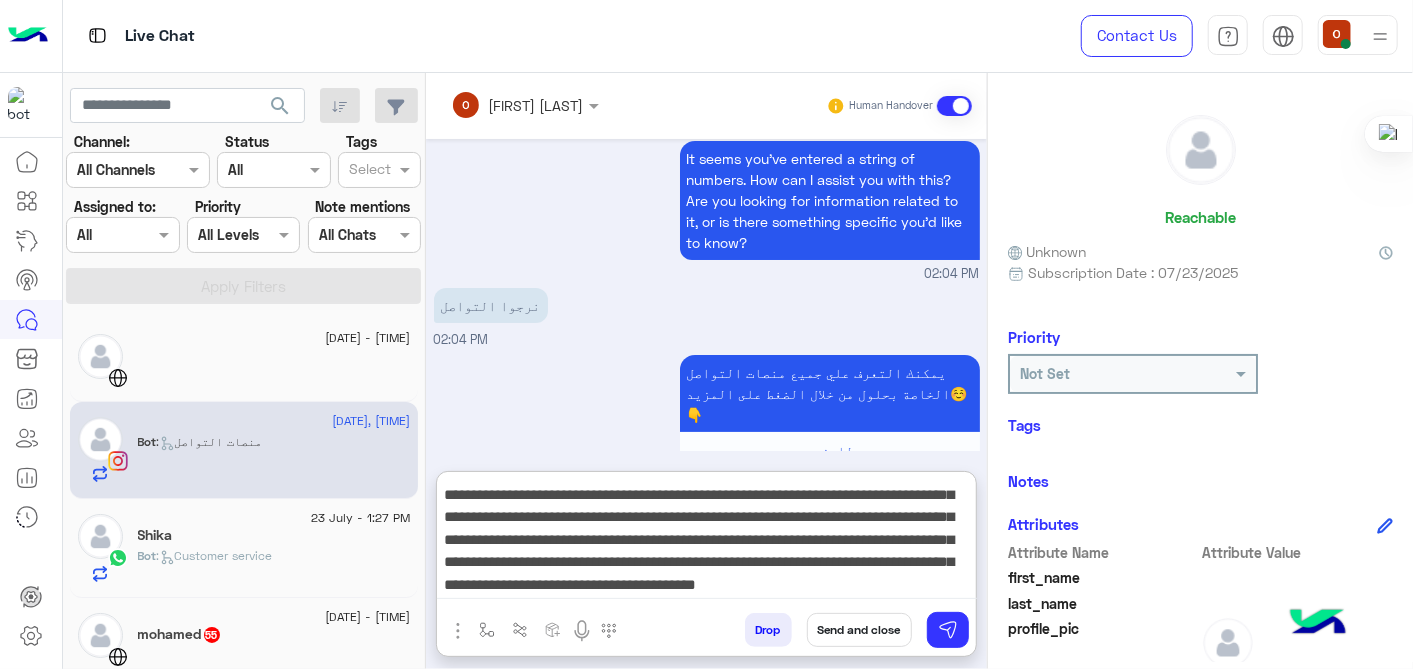 click on "**********" at bounding box center [707, 539] 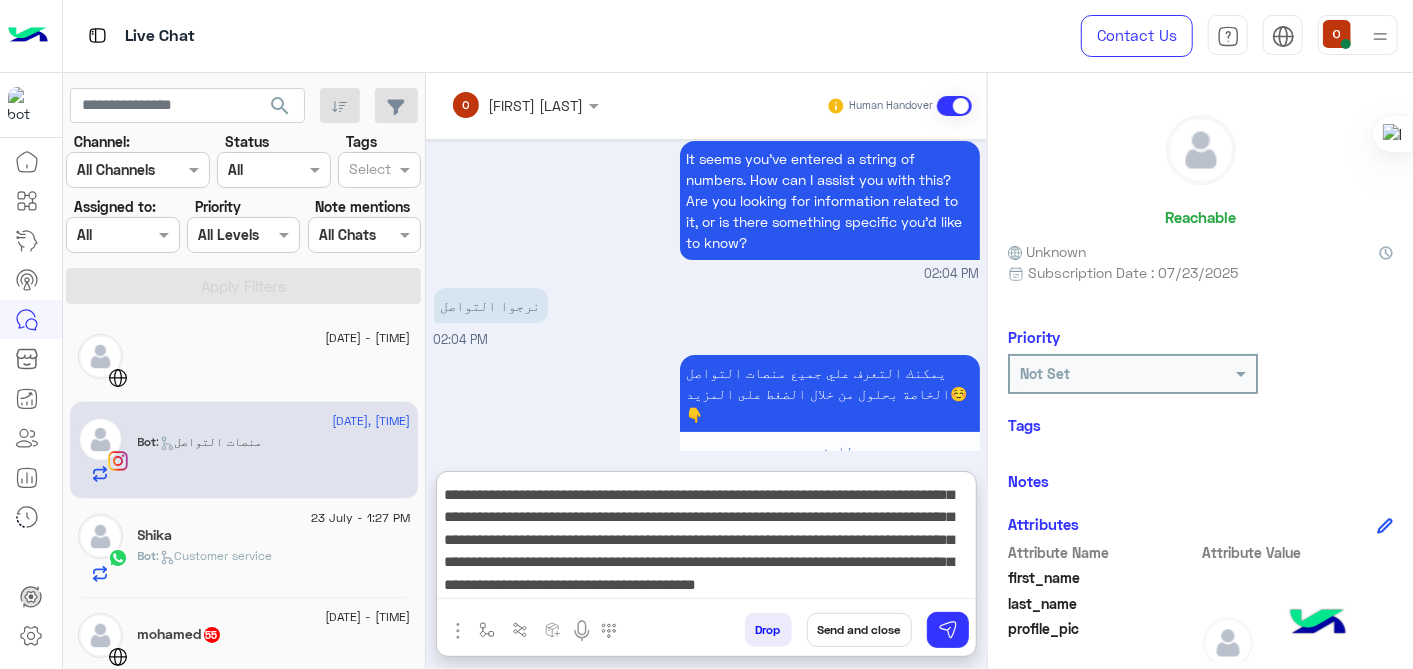 click on "**********" at bounding box center [707, 539] 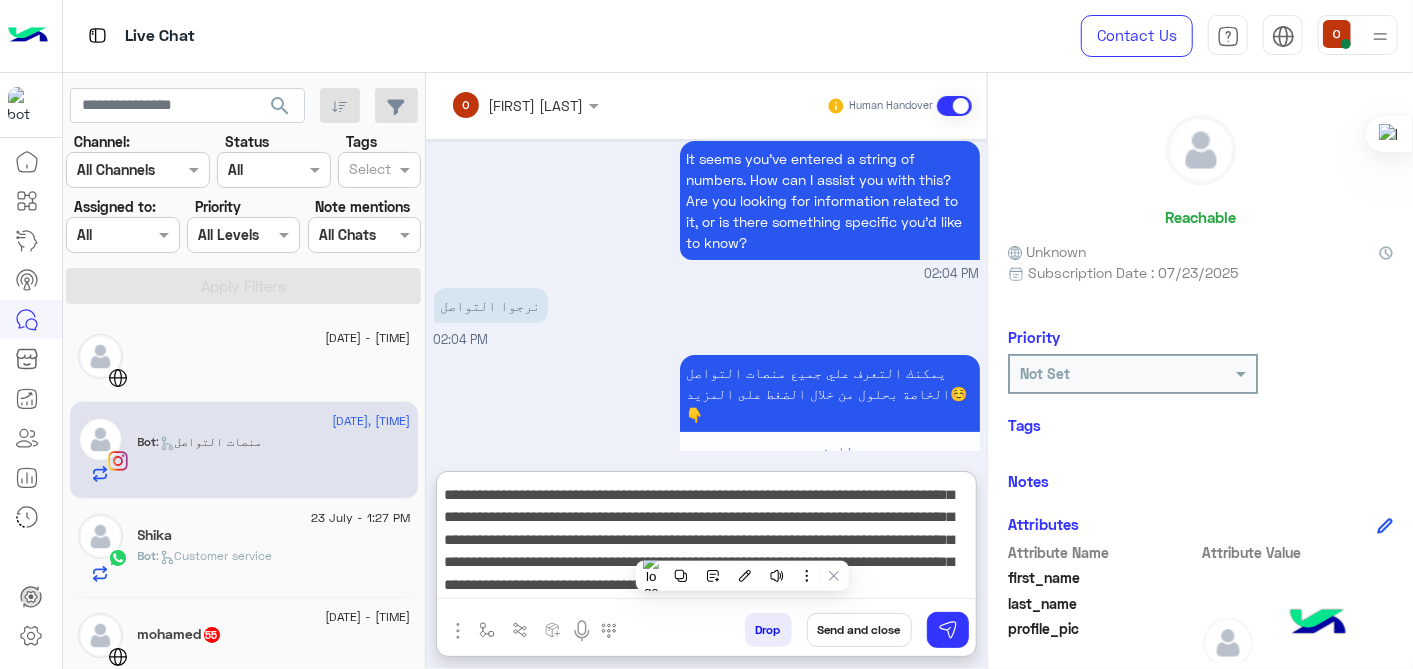 click on "**********" at bounding box center (707, 539) 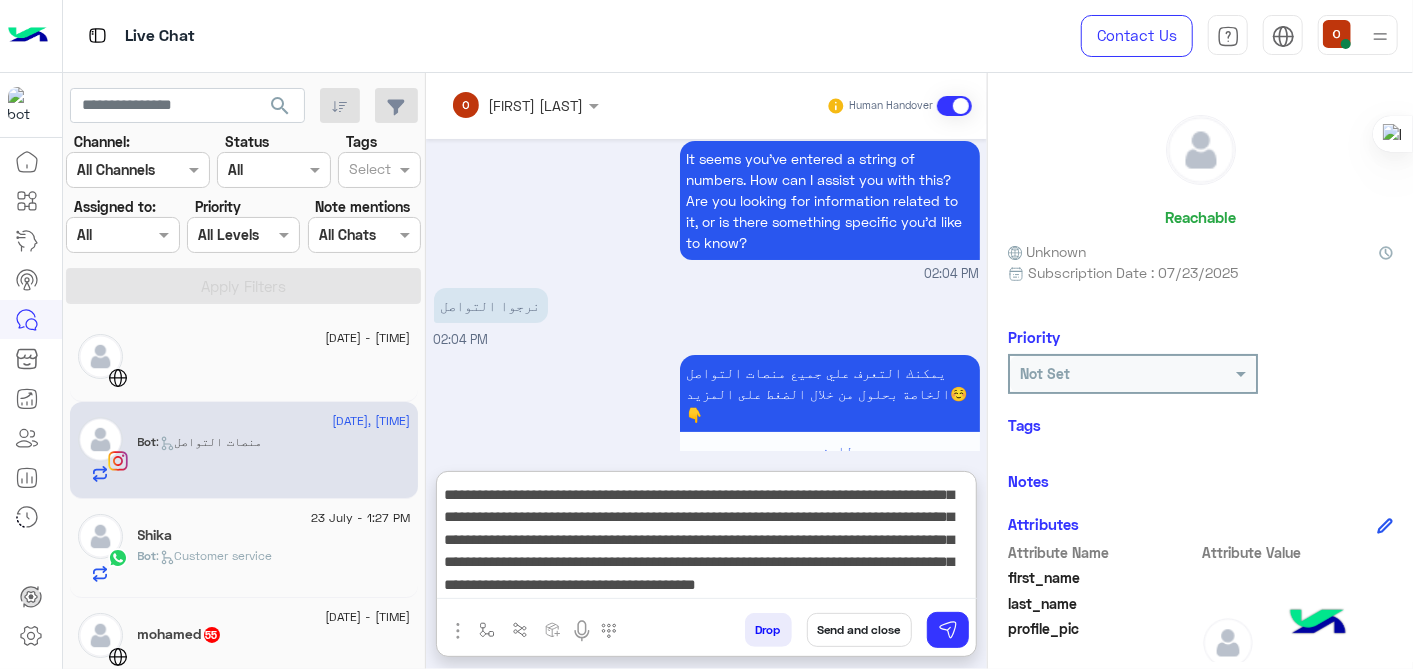 drag, startPoint x: 960, startPoint y: 545, endPoint x: 448, endPoint y: 543, distance: 512.0039 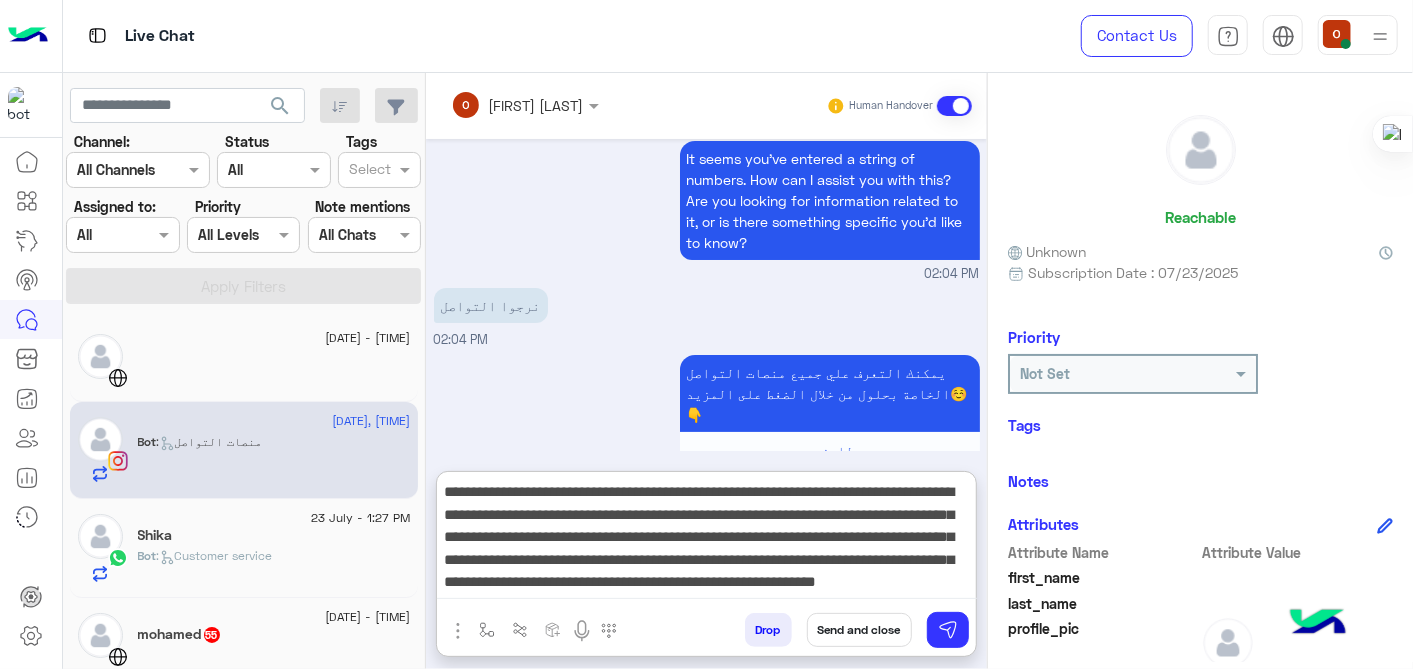 paste on "**********" 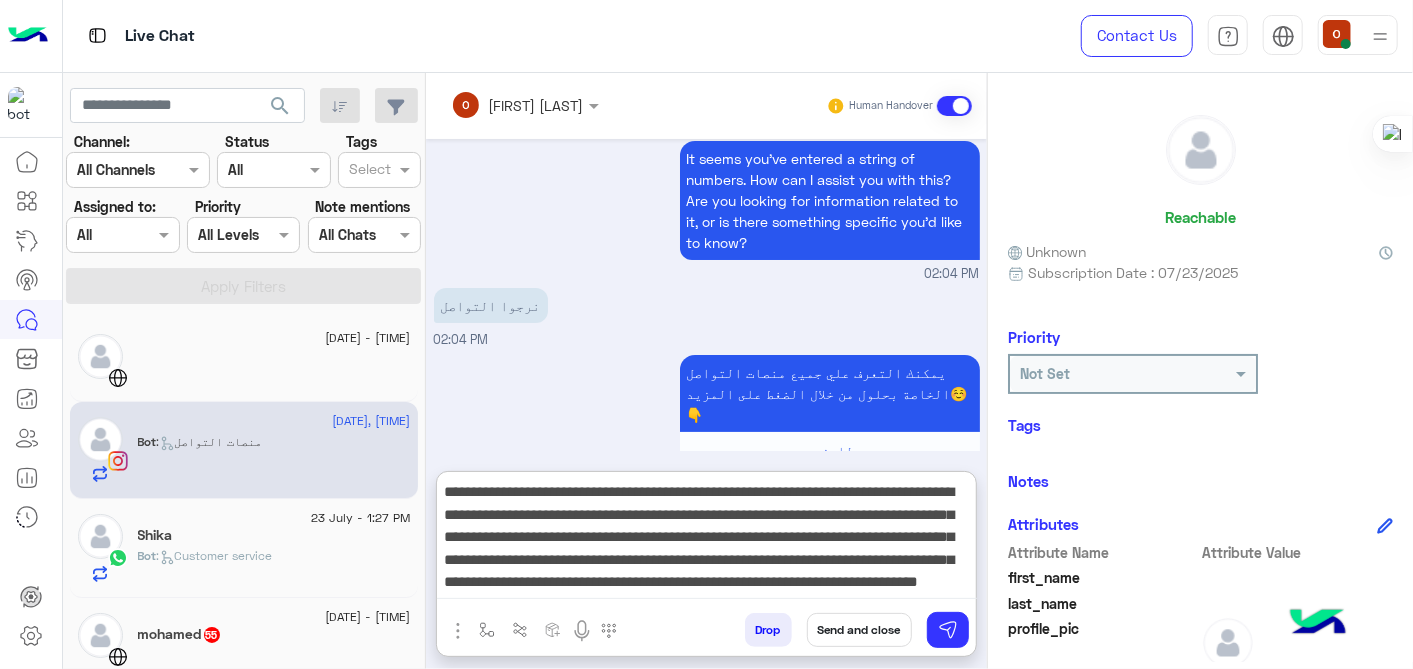 drag, startPoint x: 576, startPoint y: 520, endPoint x: 451, endPoint y: 520, distance: 125 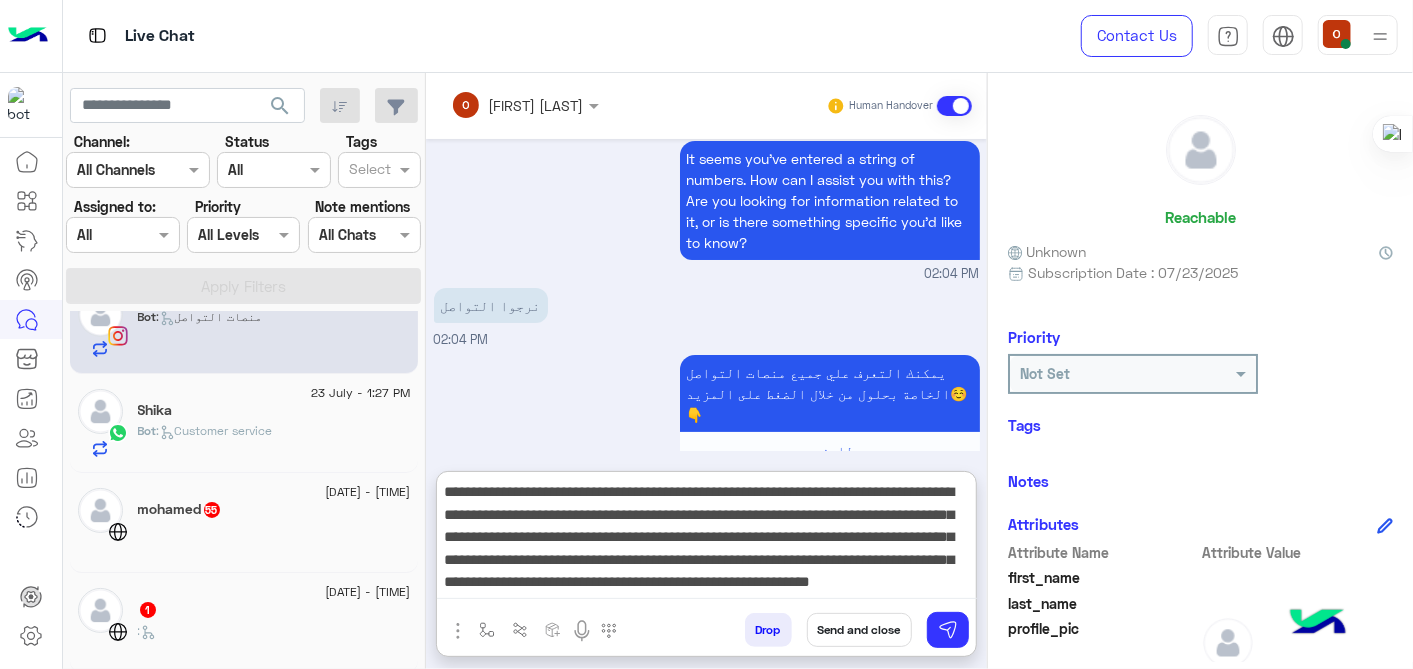 scroll, scrollTop: 0, scrollLeft: 0, axis: both 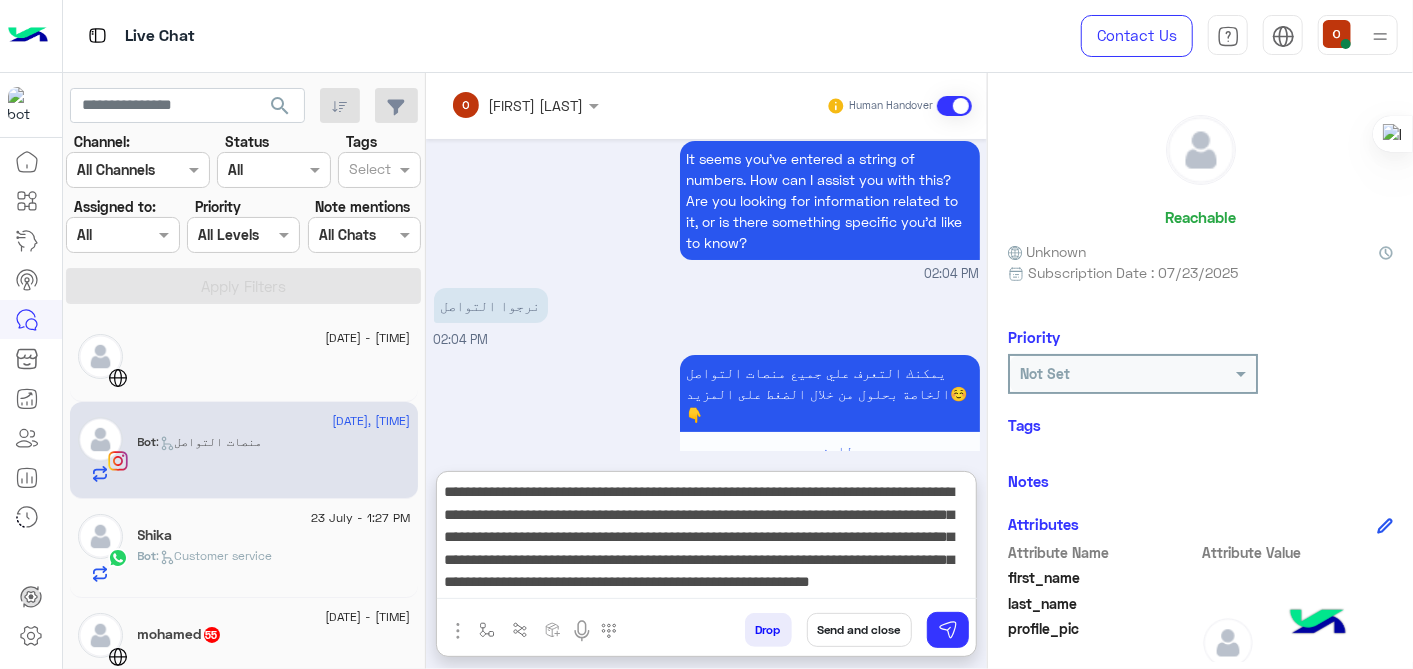 paste on "**********" 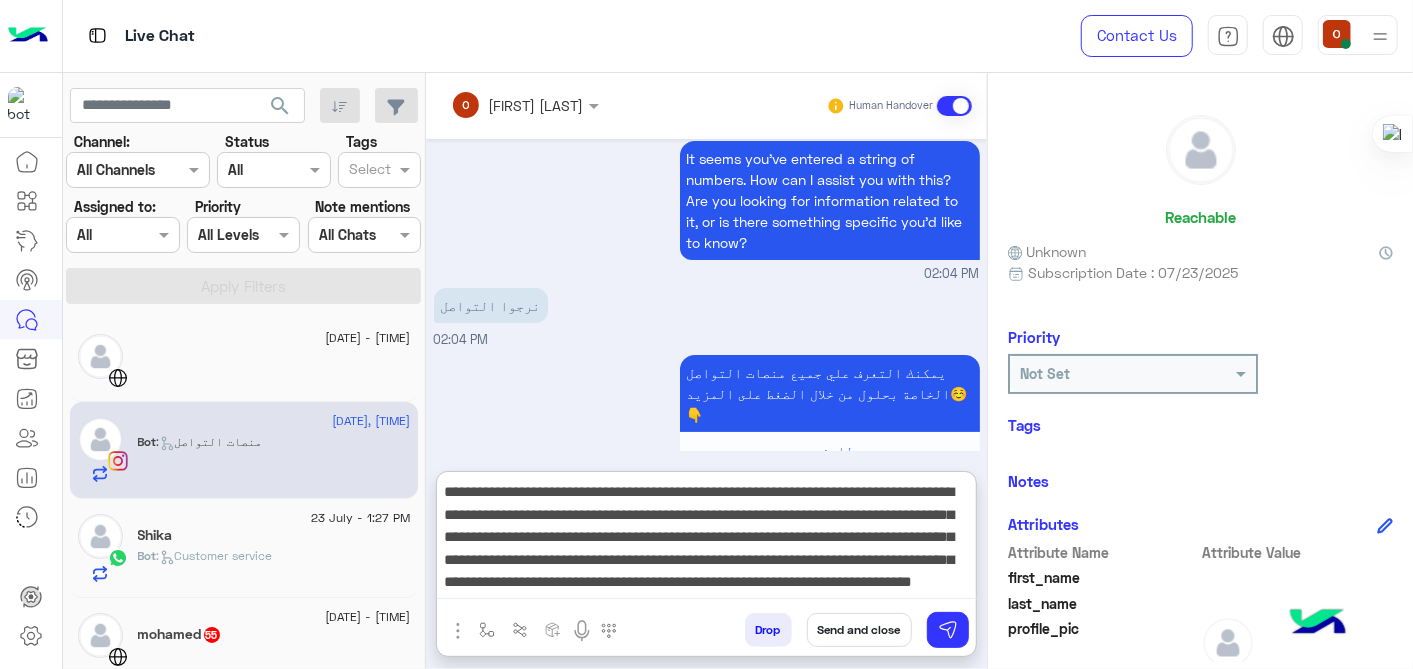 scroll, scrollTop: 0, scrollLeft: 0, axis: both 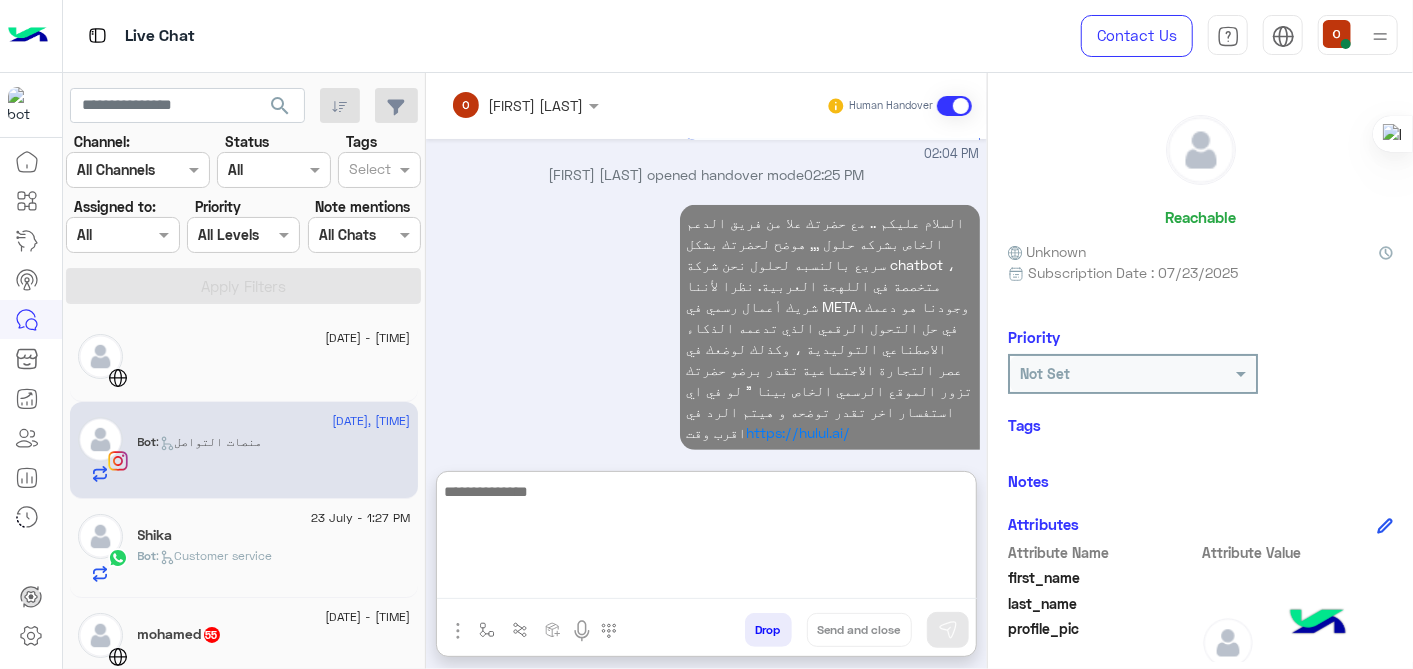 click at bounding box center (707, 539) 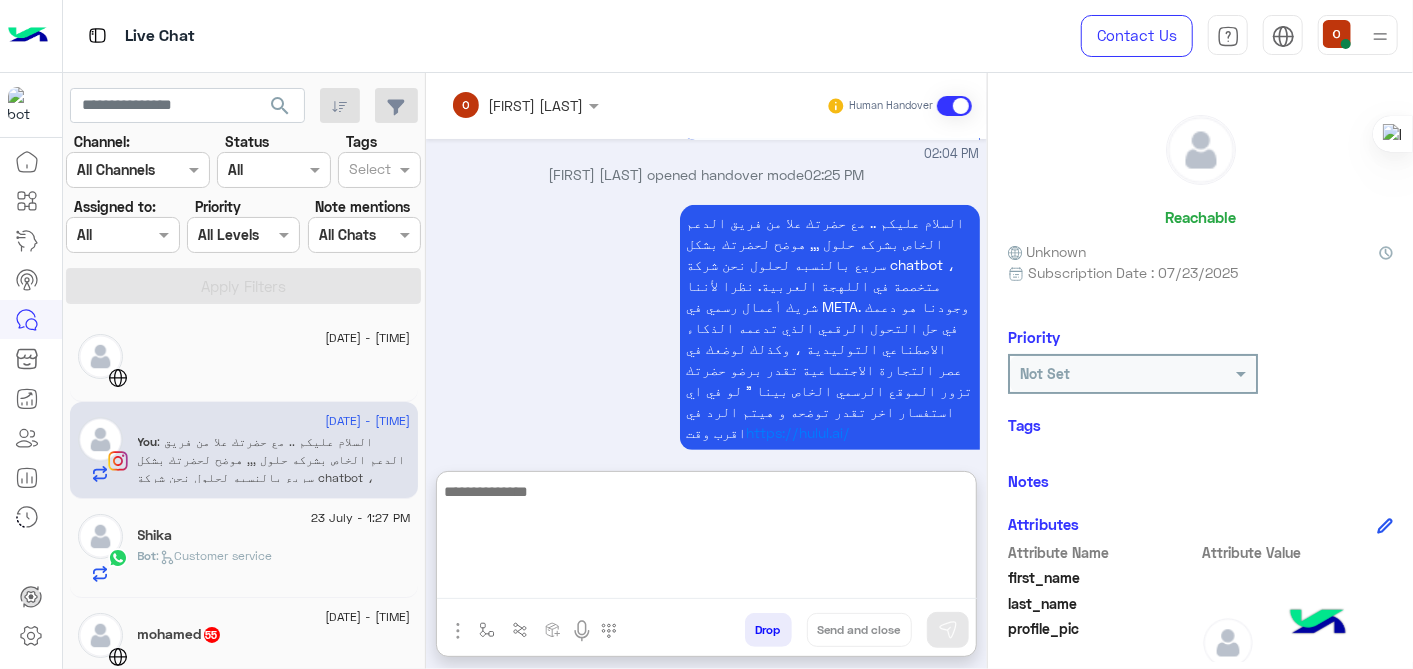 scroll, scrollTop: 505, scrollLeft: 0, axis: vertical 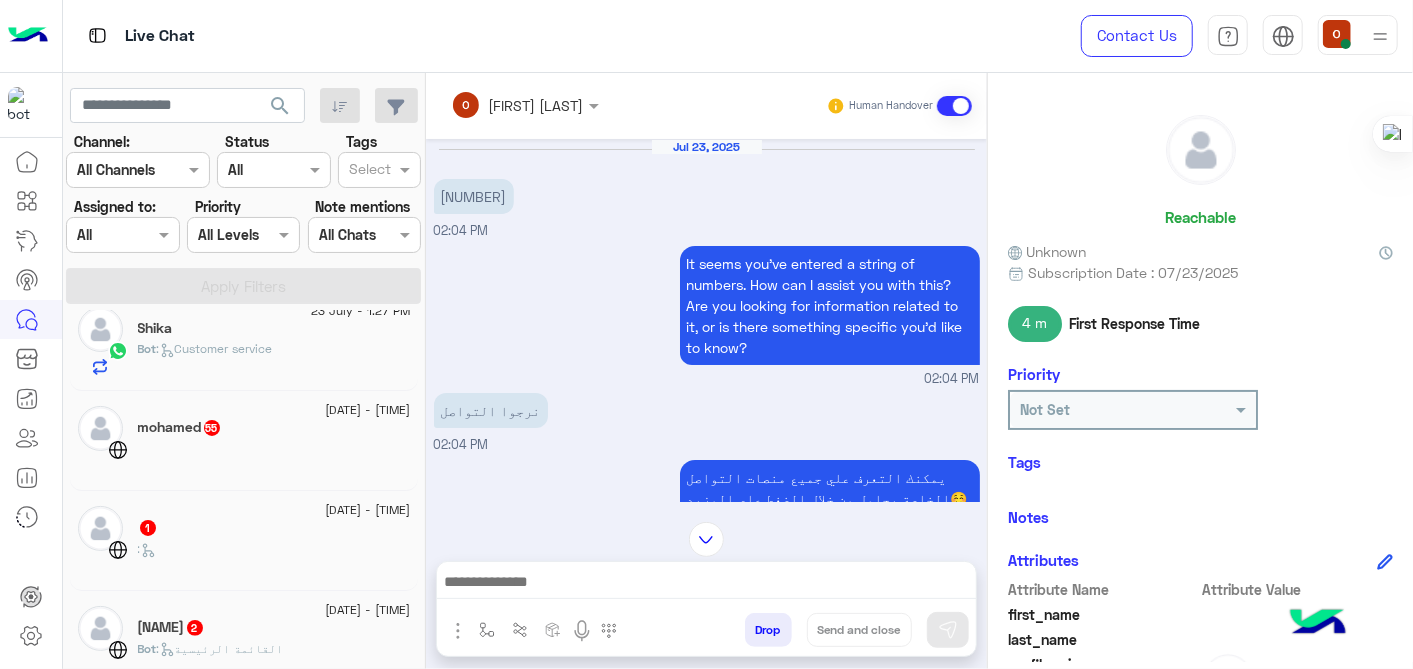 click 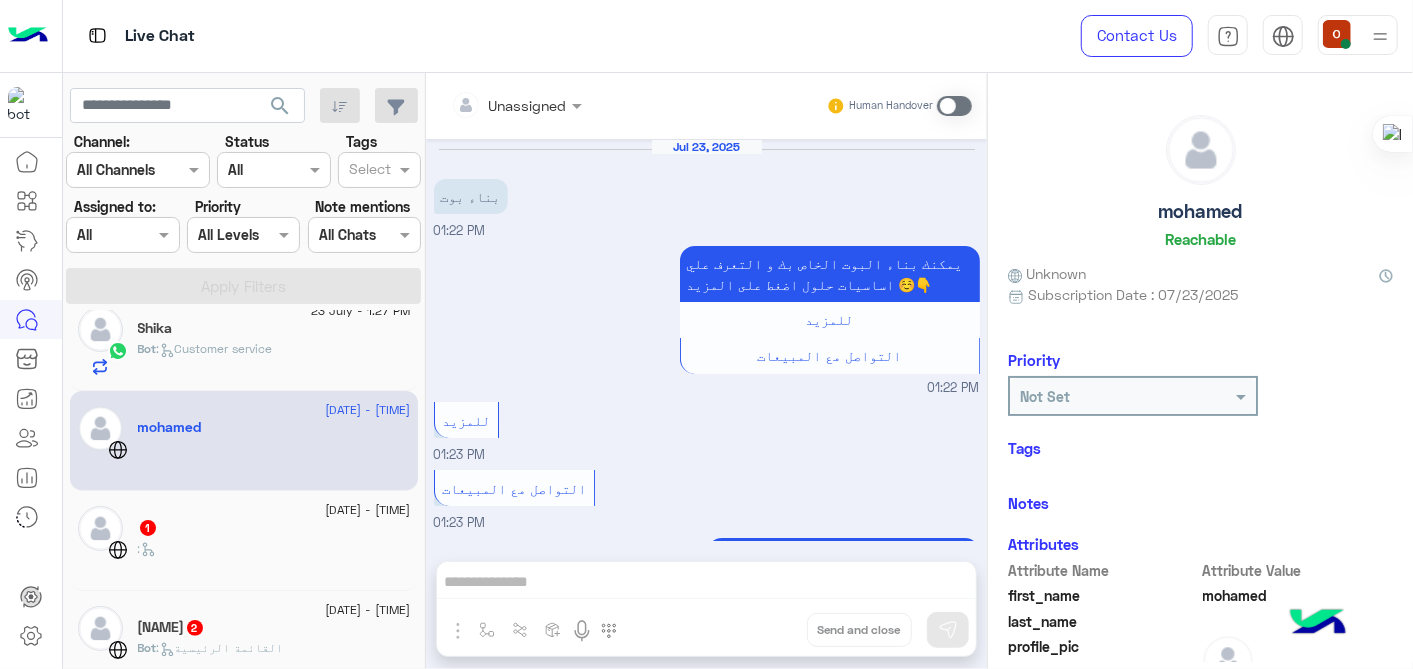 scroll, scrollTop: 375, scrollLeft: 0, axis: vertical 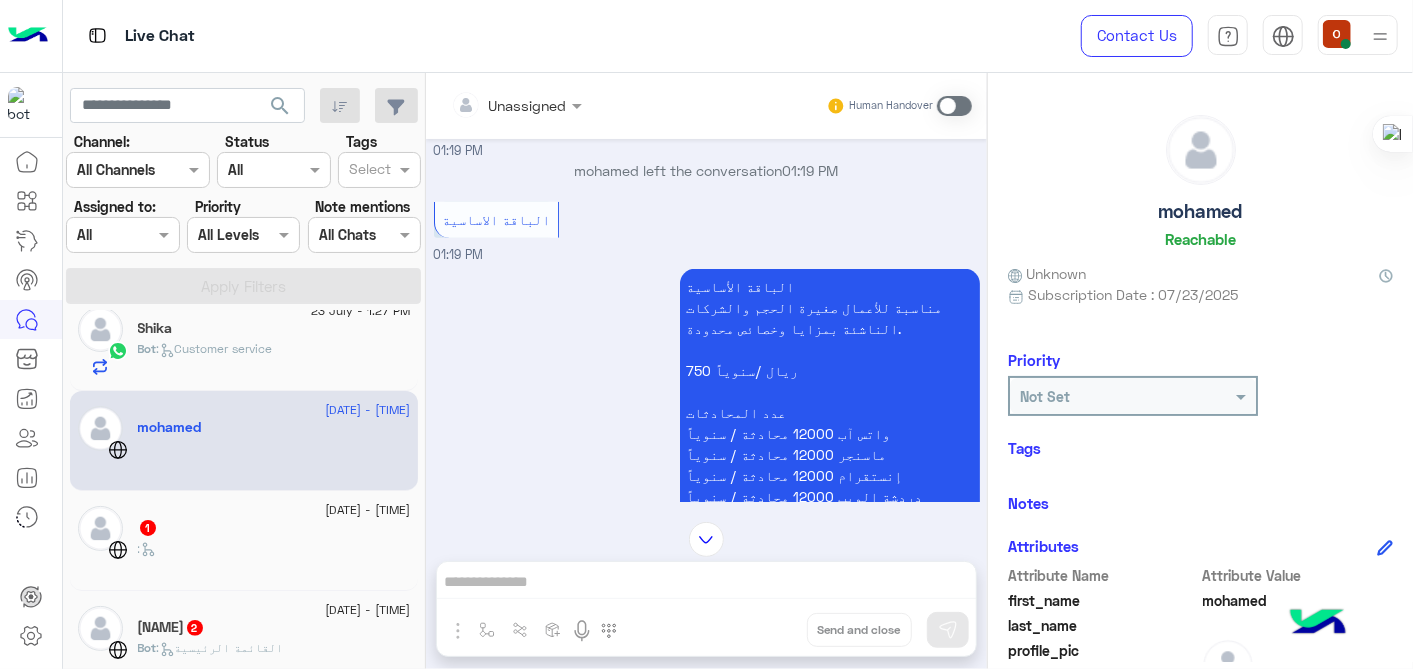 click on "[NAME] [LAST_NAME]  2" 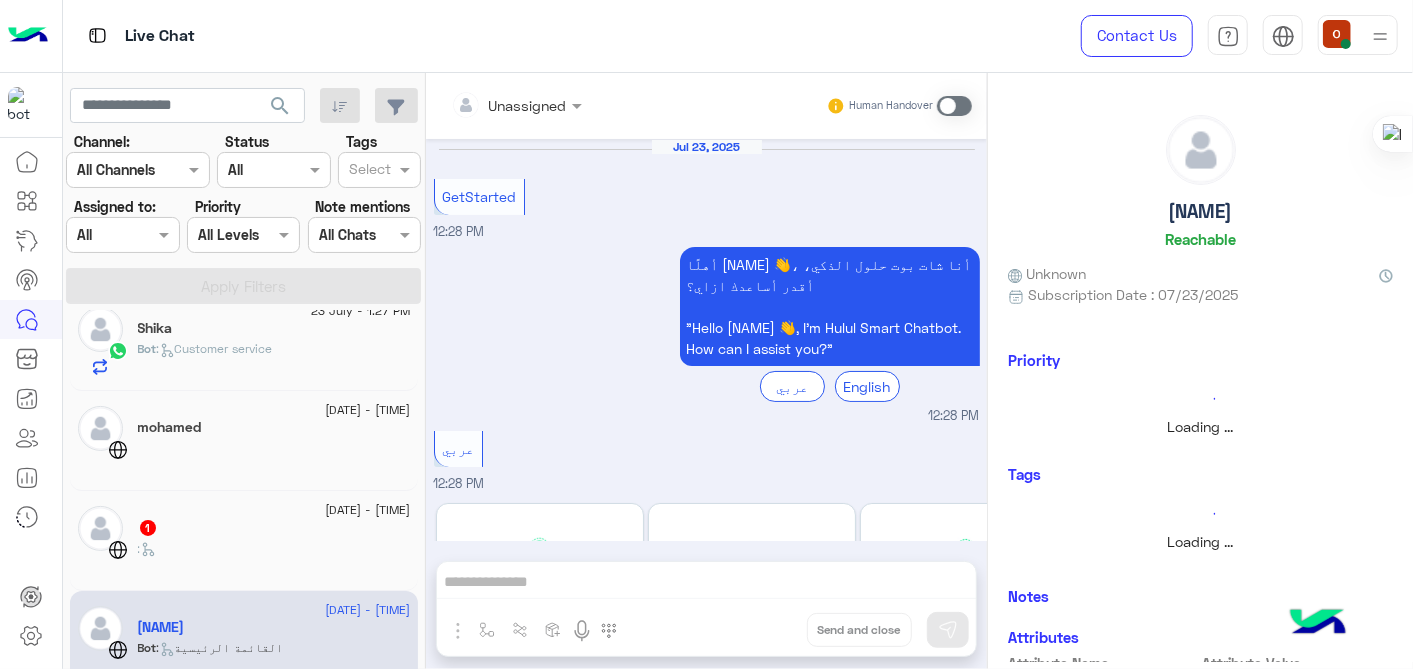 scroll, scrollTop: 213, scrollLeft: 0, axis: vertical 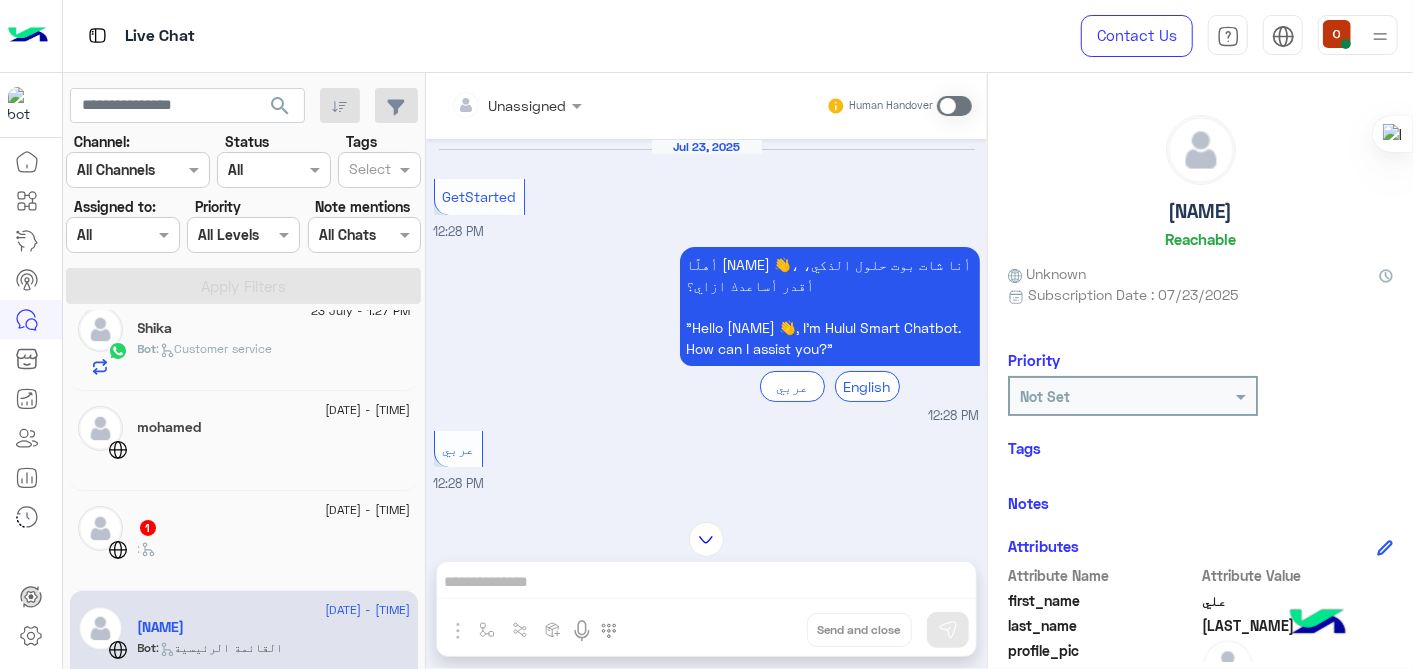 click at bounding box center [954, 106] 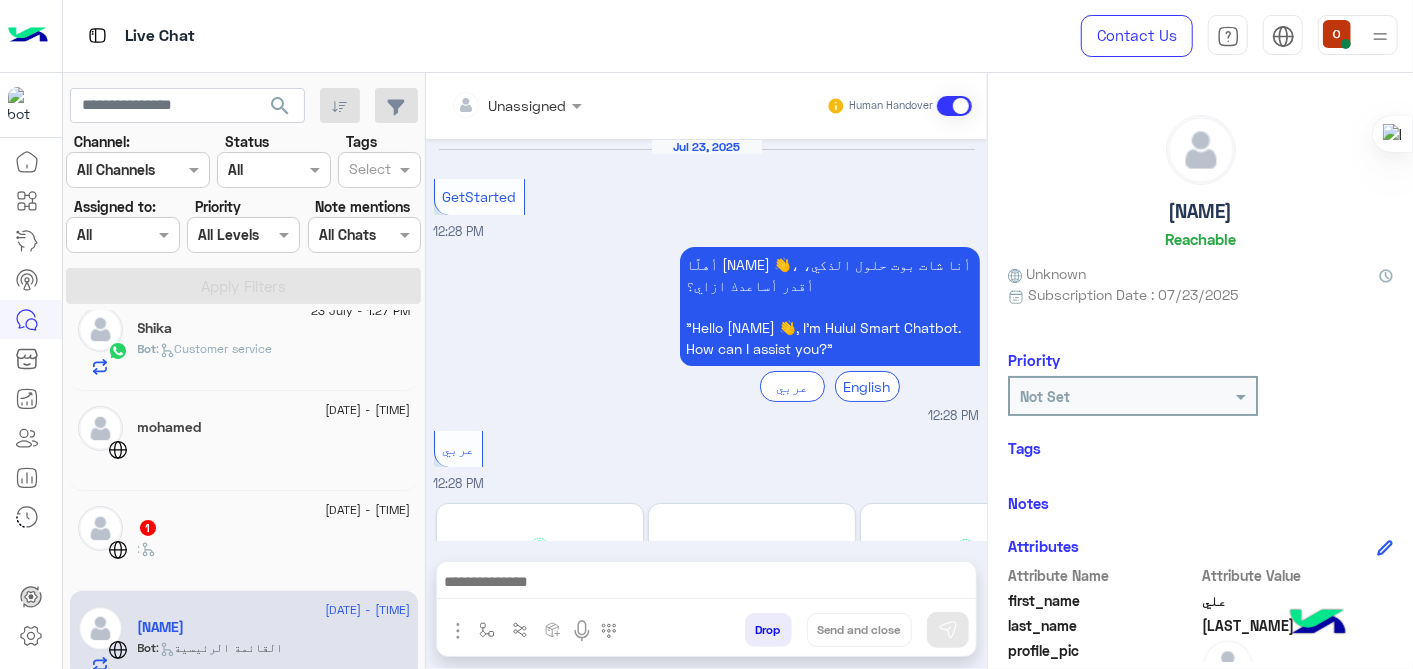 scroll, scrollTop: 250, scrollLeft: 0, axis: vertical 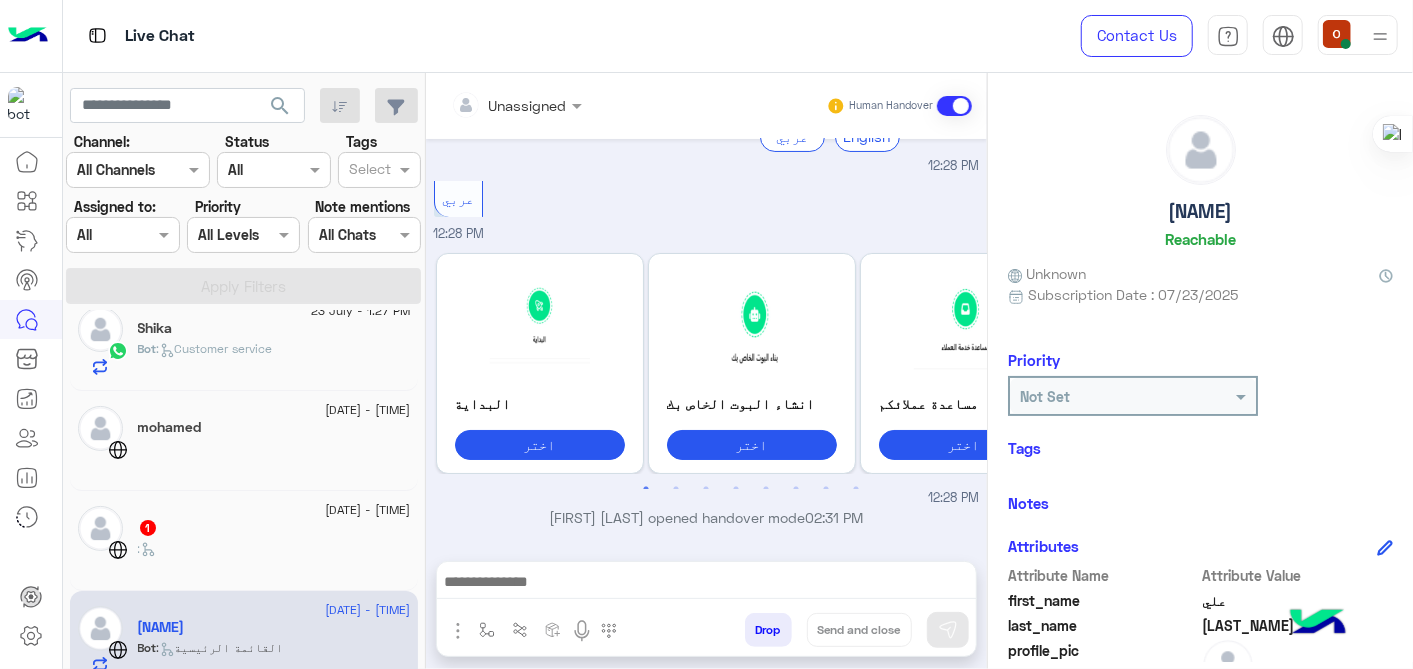 click at bounding box center [707, 584] 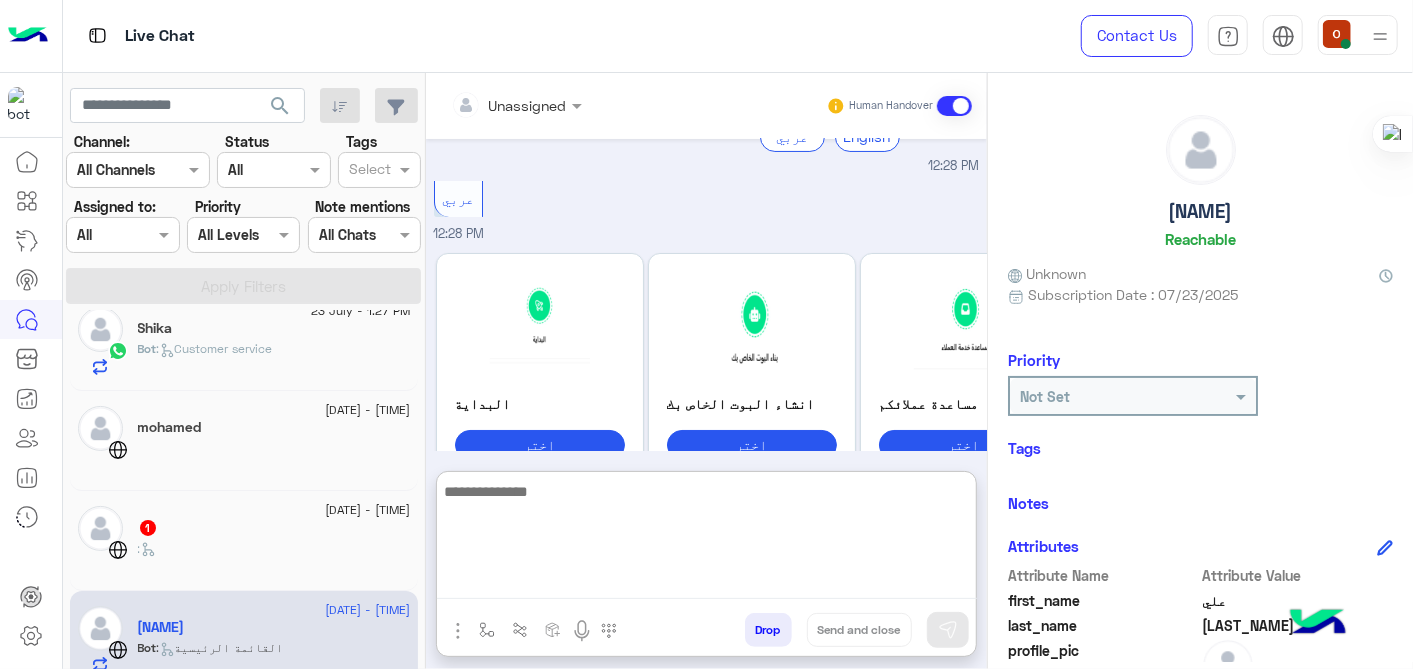 paste on "**********" 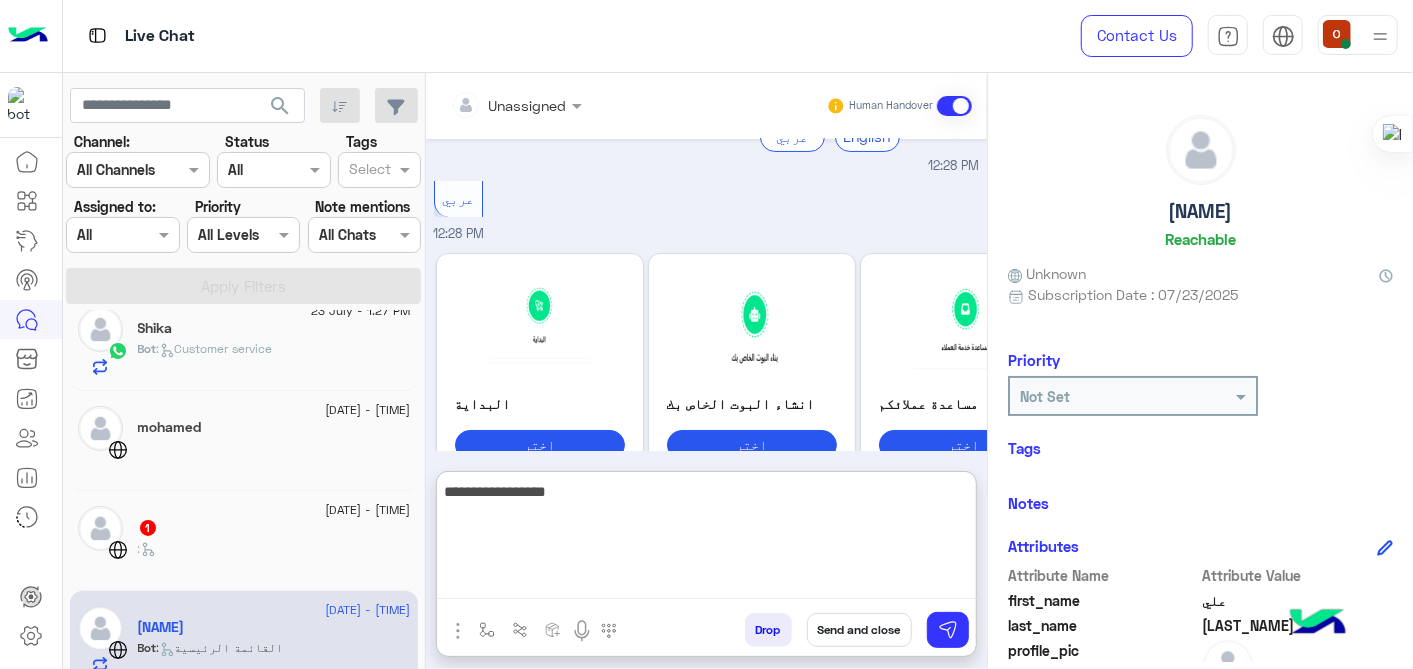 drag, startPoint x: 573, startPoint y: 490, endPoint x: 434, endPoint y: 483, distance: 139.17615 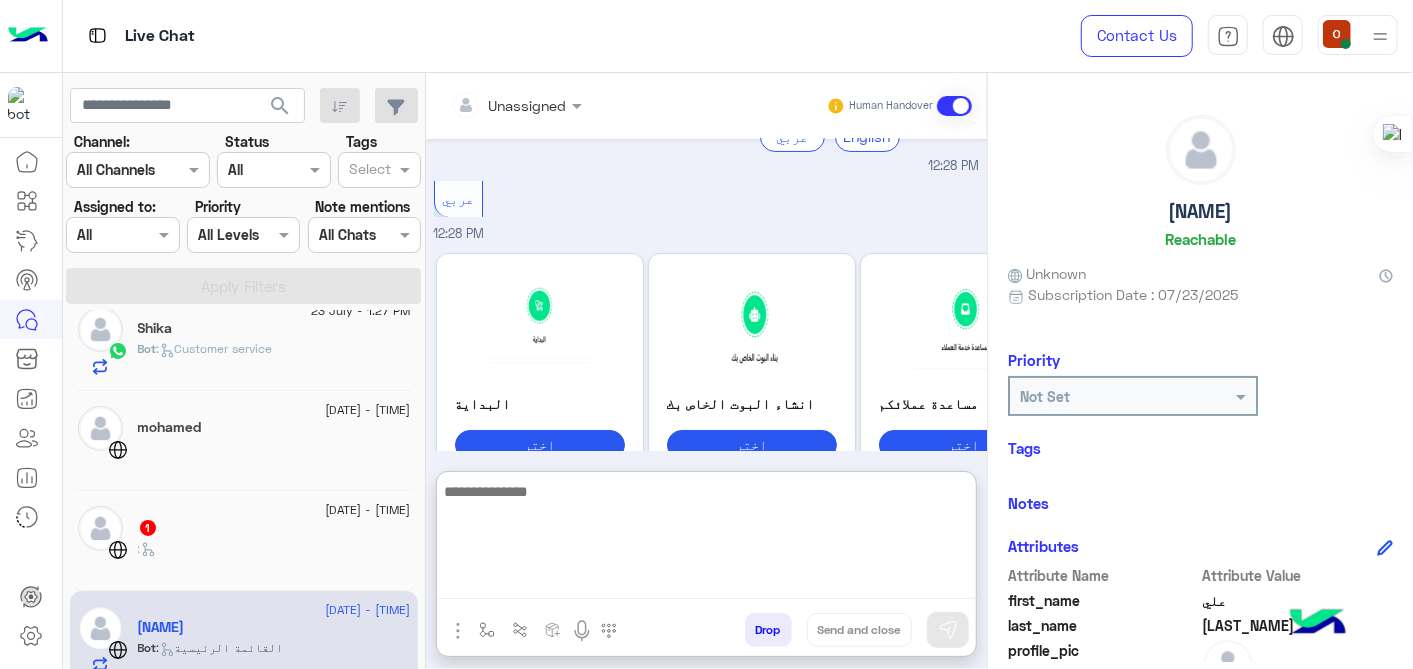 scroll, scrollTop: 0, scrollLeft: 0, axis: both 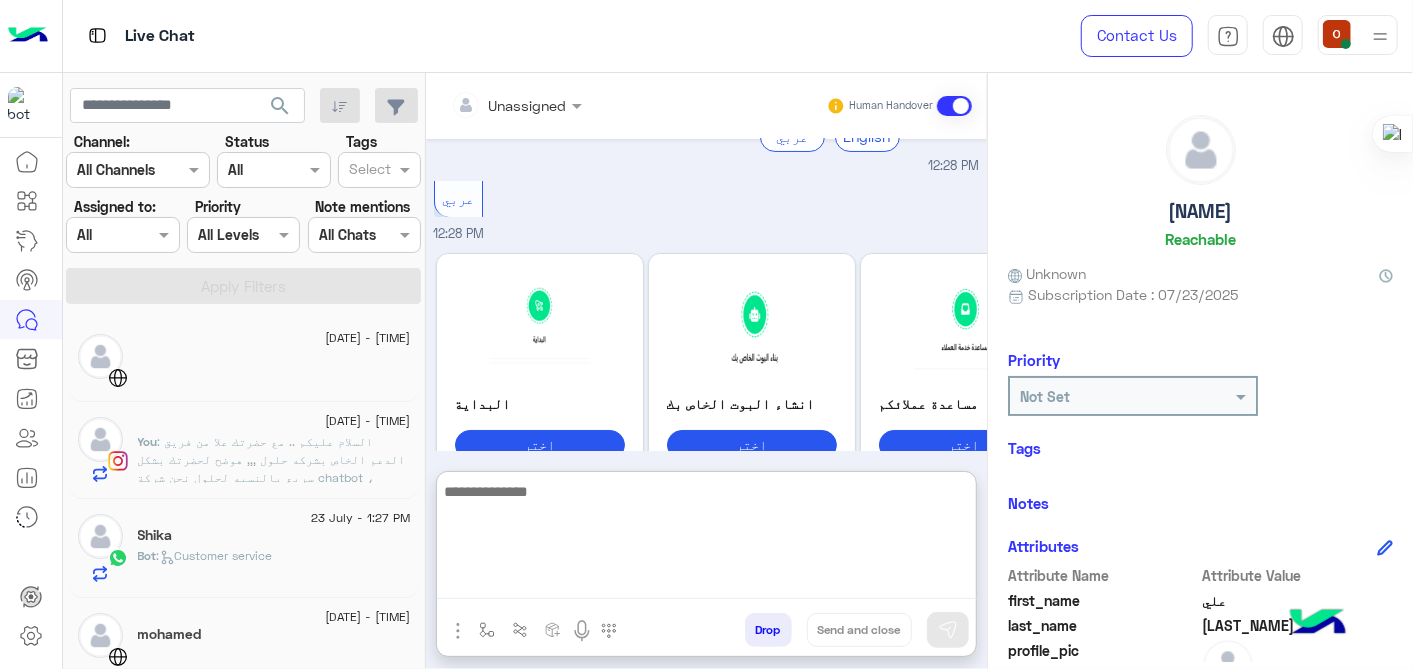click on "You  : السلام عليكم .. مع حضرتك [FIRST] من فريق الدعم الخاص بشركه حلول ,,, هوضح لحضرتك بشكل سريع بالنسبه لحلول نحن شركة chatbot ، متخصصة في اللهجة العربية. نظرا لأننا شريك أعمال رسمي في META. وجودنا هو دعمك في حل التحول الرقمي الذي تدعمه الذكاء الاصطناعي التوليدية ، وكذلك لوضعك في عصر التجارة الاجتماعية تقدر برضو حضرتك تزور الموقع الرسمي الخاص بينا "  https://hulul.ai/ لو في اي استفسار اخر تقدر توضحه و هيتم الرد في اقرب وقت" 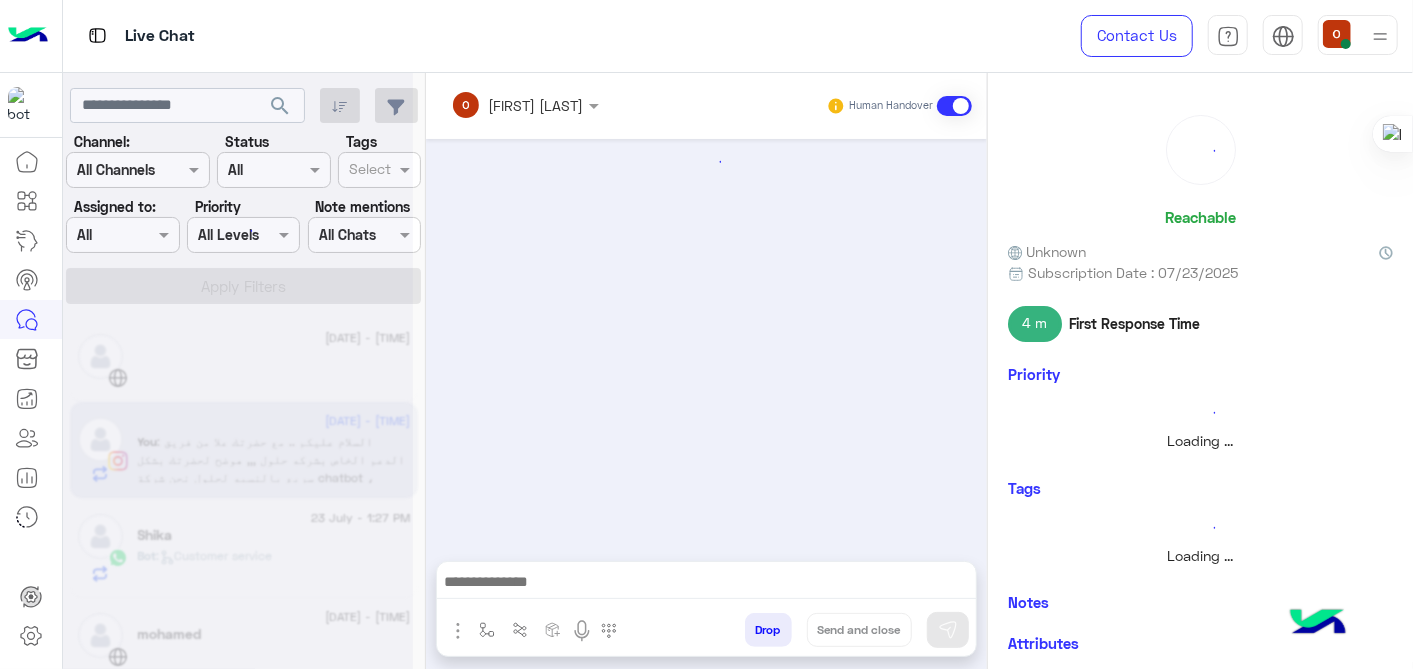 scroll, scrollTop: 416, scrollLeft: 0, axis: vertical 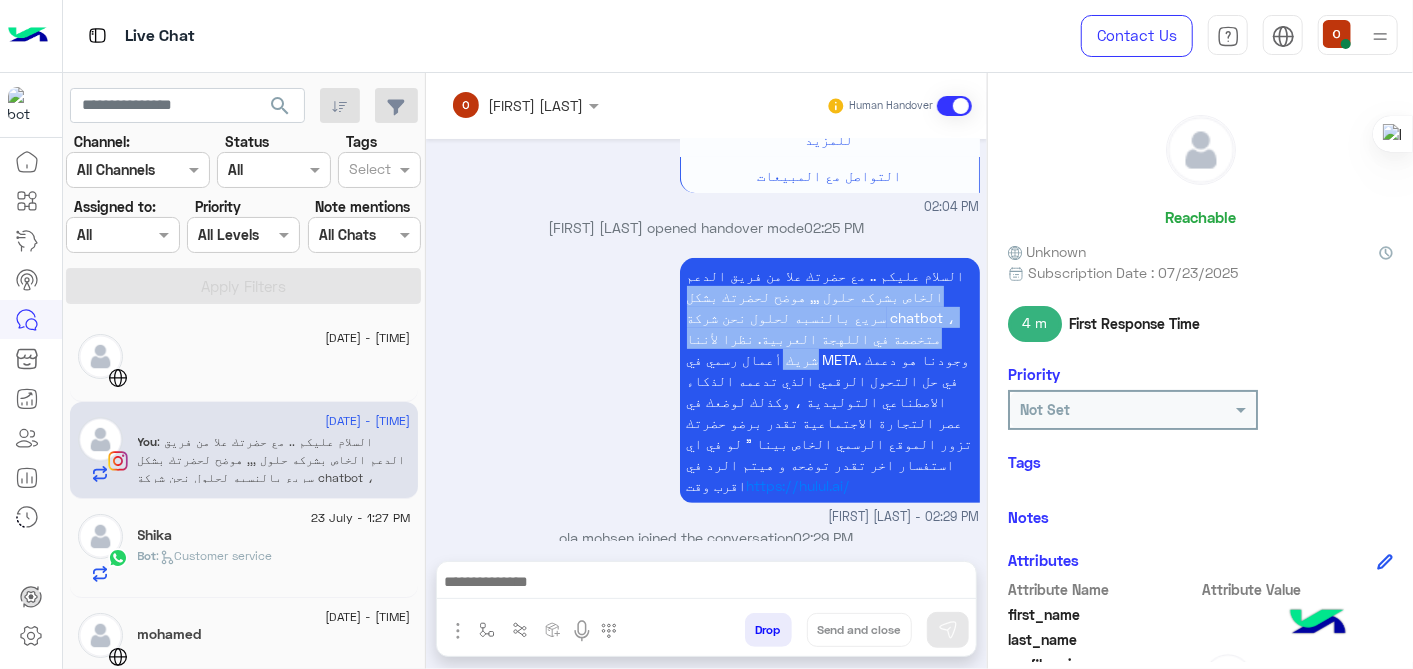 drag, startPoint x: 949, startPoint y: 251, endPoint x: 683, endPoint y: 328, distance: 276.92056 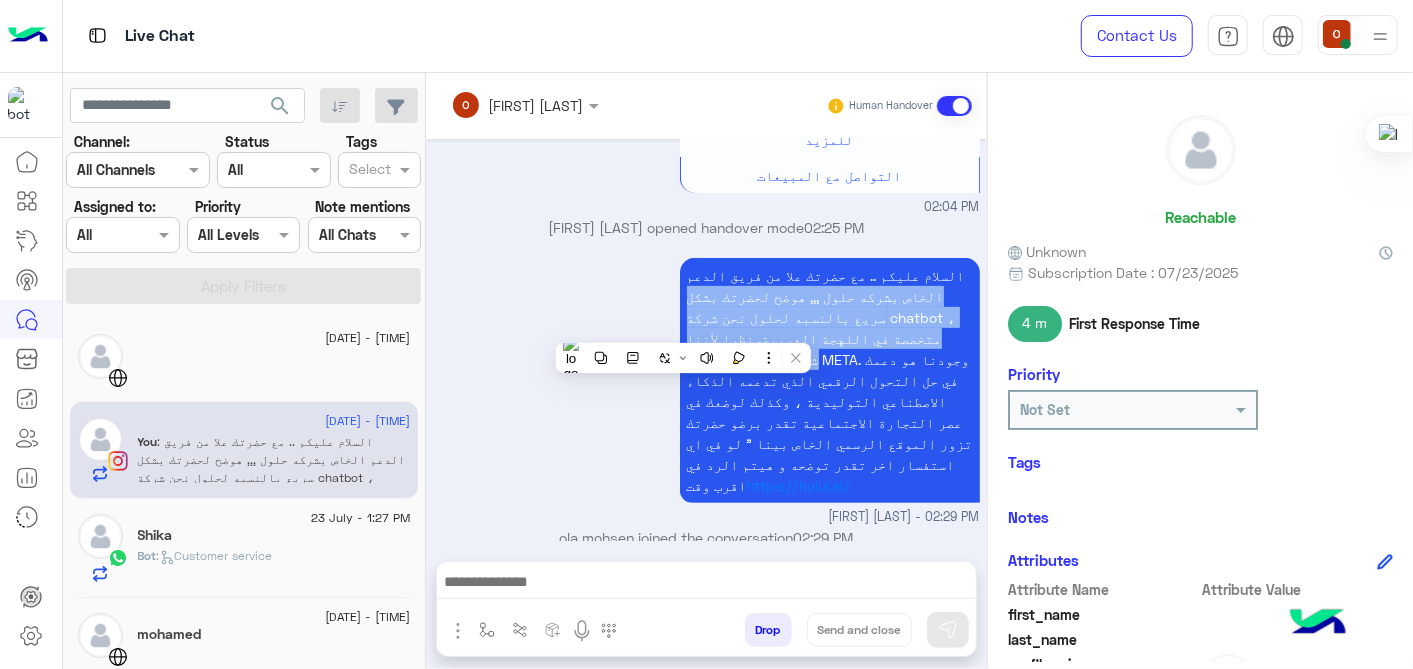 drag, startPoint x: 683, startPoint y: 328, endPoint x: 613, endPoint y: 286, distance: 81.63332 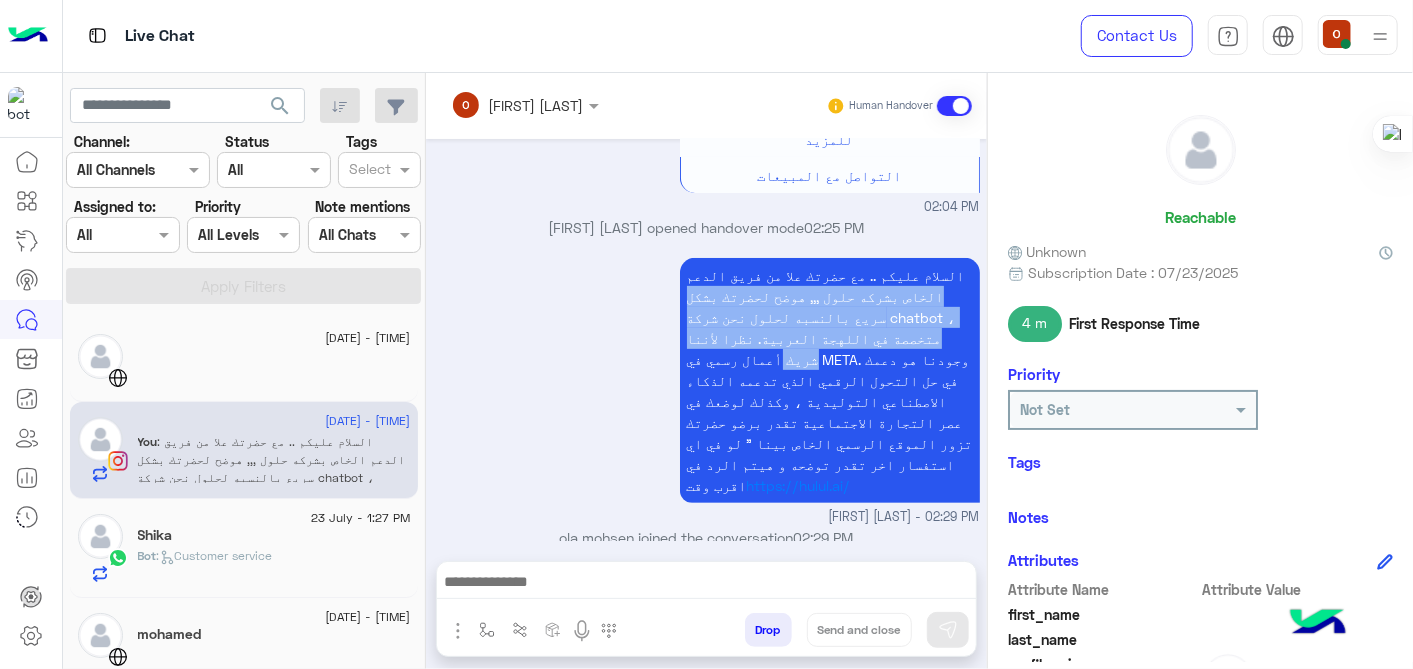 drag, startPoint x: 668, startPoint y: 234, endPoint x: 860, endPoint y: 460, distance: 296.54678 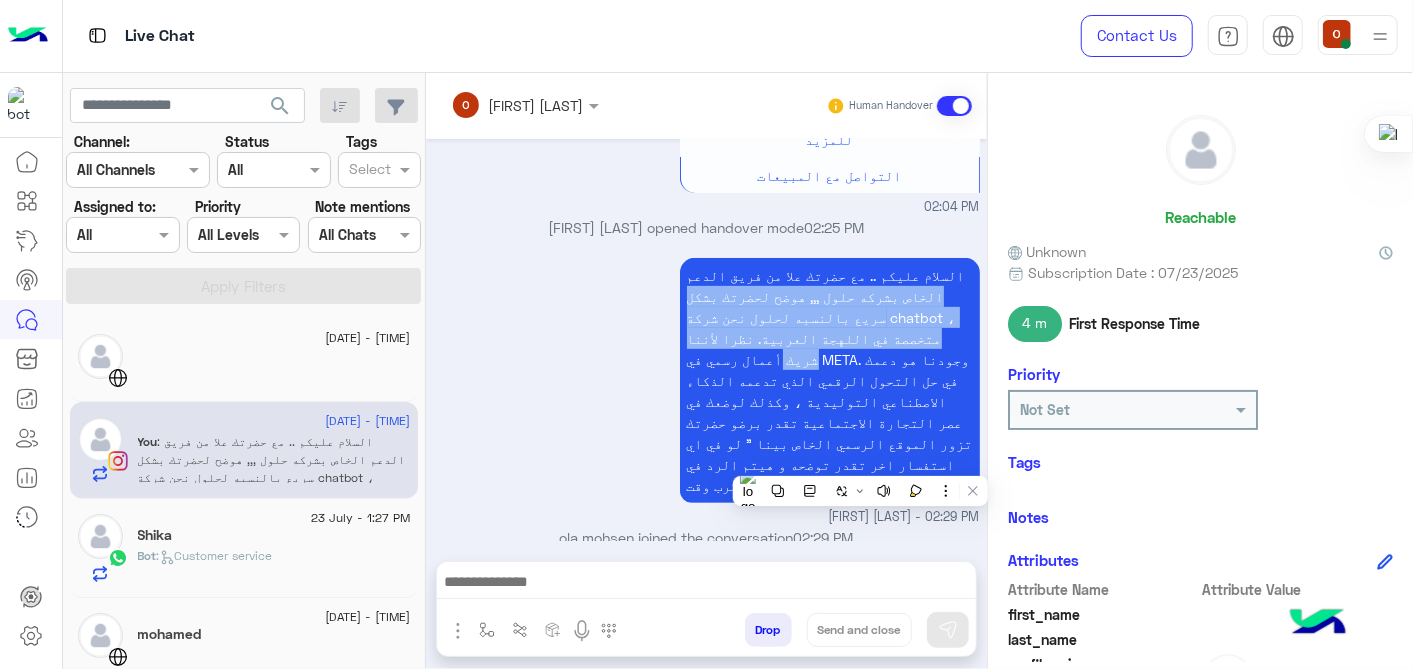 copy on "السلام عليكم .. مع حضرتك [FIRST] من فريق الدعم الخاص بشركه حلول ,,, هوضح لحضرتك بشكل سريع بالنسبه لحلول نحن شركة chatbot ، متخصصة في اللهجة العربية. نظرا لأننا شريك أعمال رسمي في META. وجودنا هو دعمك في حل التحول الرقمي الذي تدعمه الذكاء الاصطناعي التوليدية ، وكذلك لوضعك في عصر التجارة الاجتماعية تقدر برضو حضرتك تزور الموقع الرسمي الخاص بينا "  لو في اي استفسار اخر تقدر توضحه و هيتم الرد في اقرب وقت https://hulul.ai/" 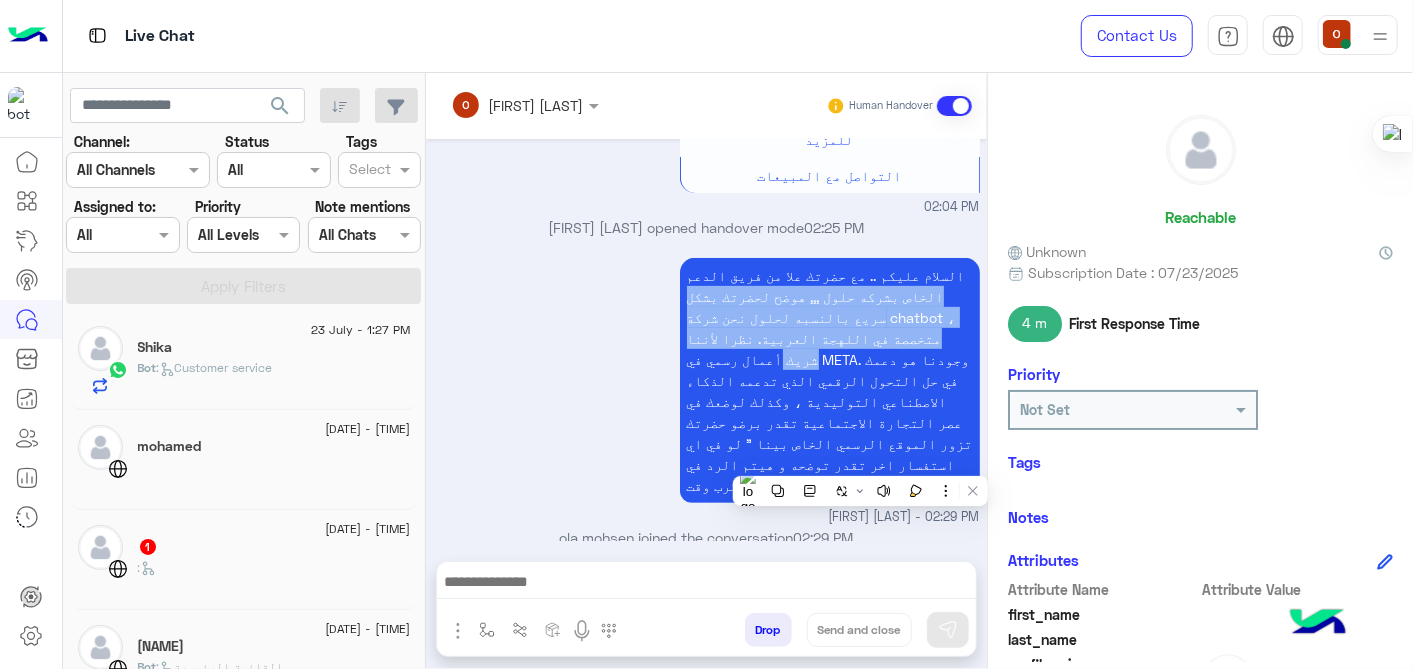 scroll, scrollTop: 242, scrollLeft: 0, axis: vertical 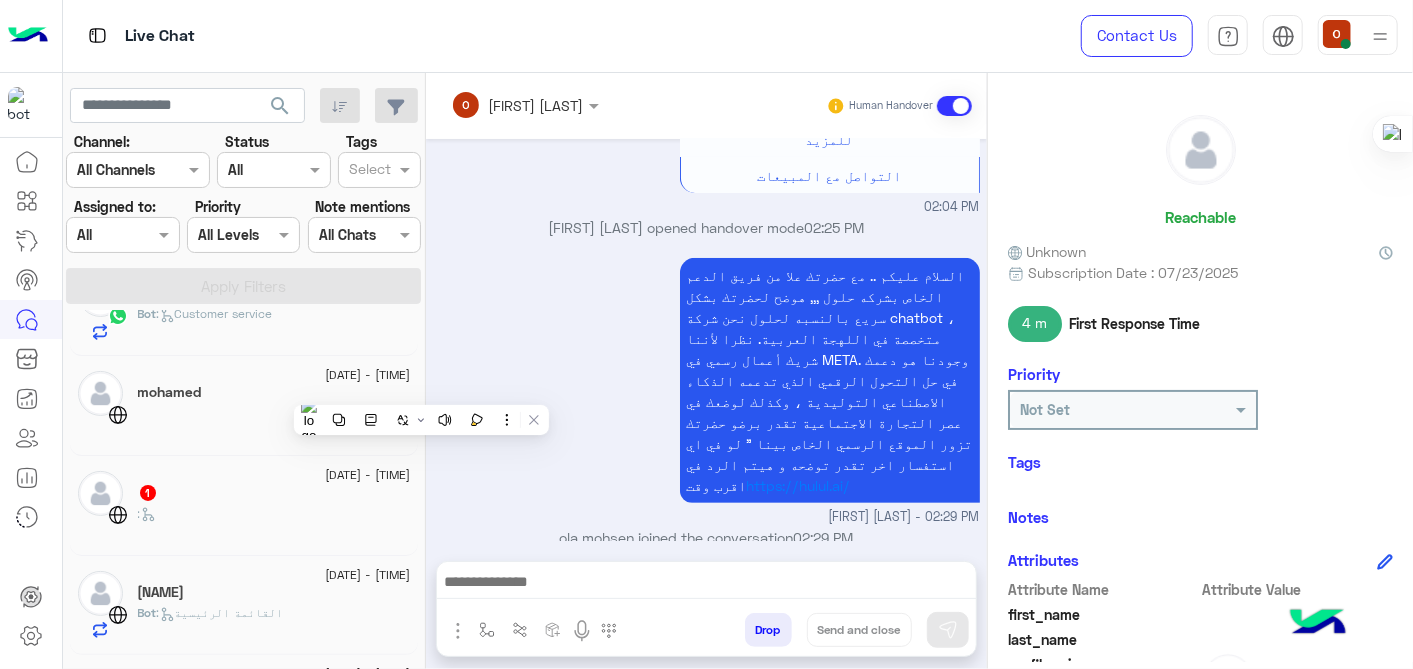 click on "[NAME]" 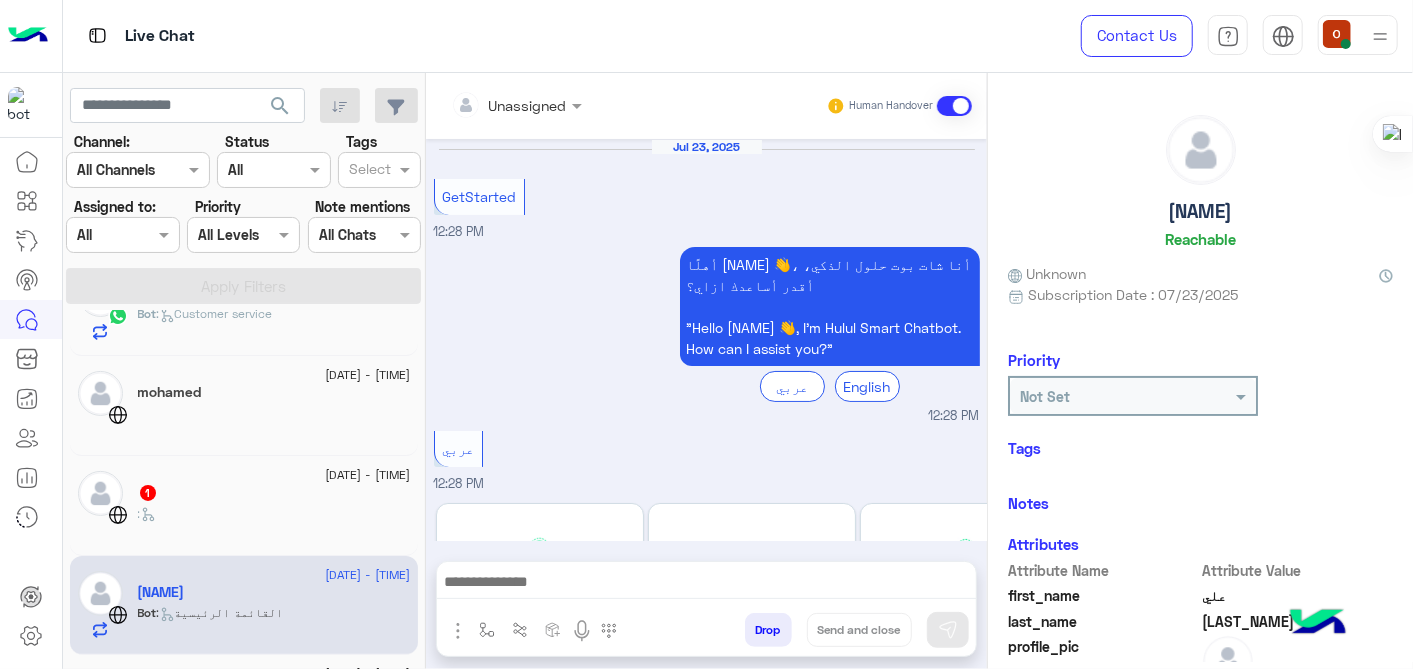 scroll, scrollTop: 250, scrollLeft: 0, axis: vertical 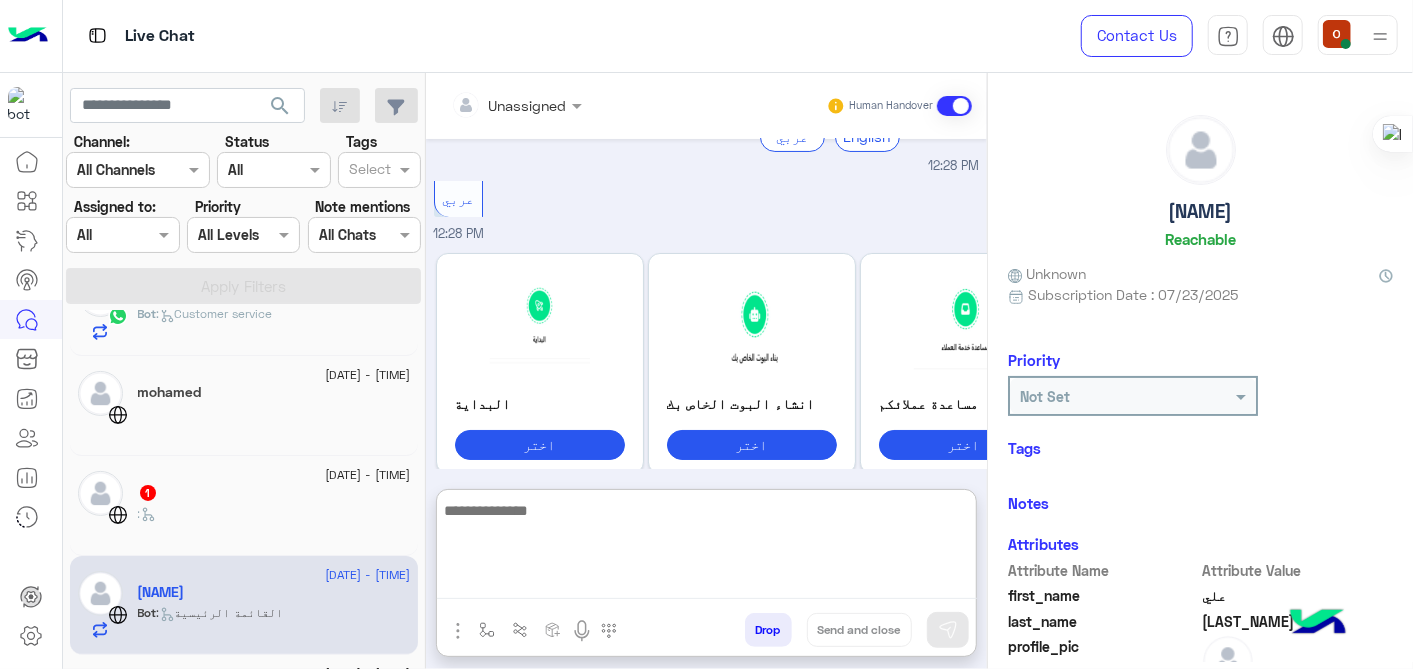 click at bounding box center (707, 549) 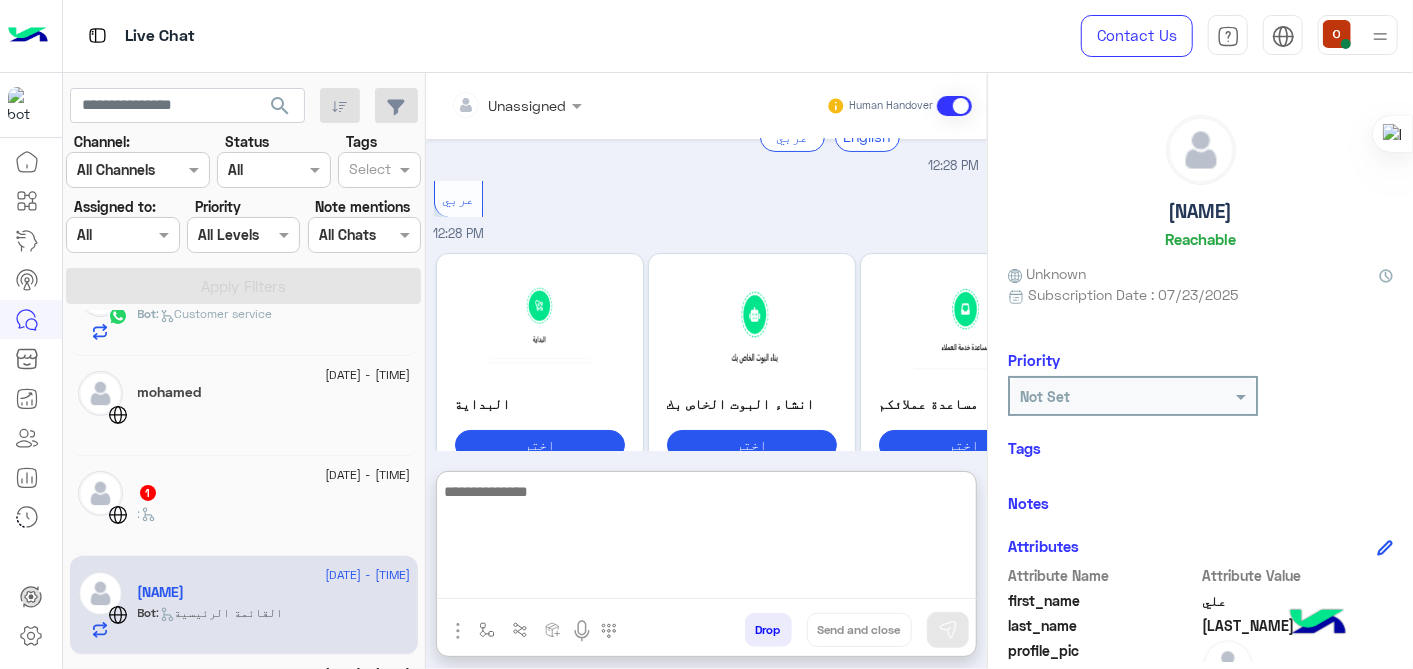 paste on "**********" 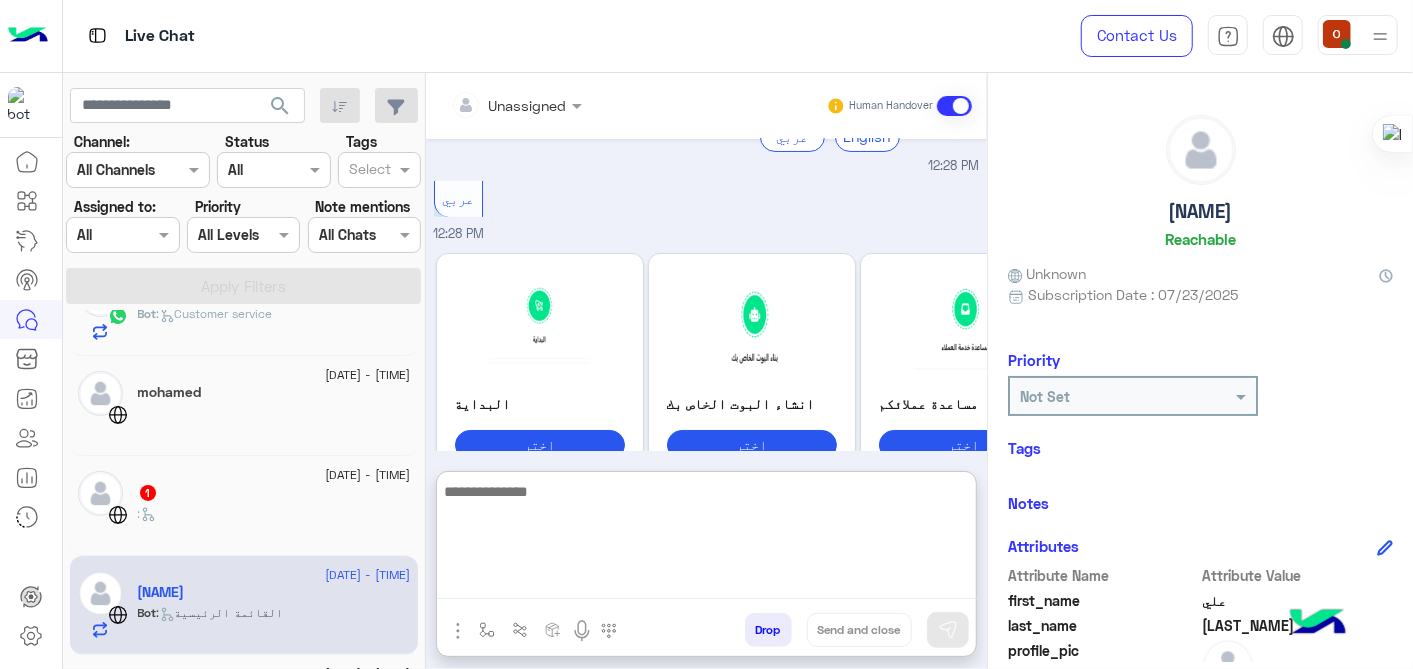 scroll, scrollTop: 0, scrollLeft: 0, axis: both 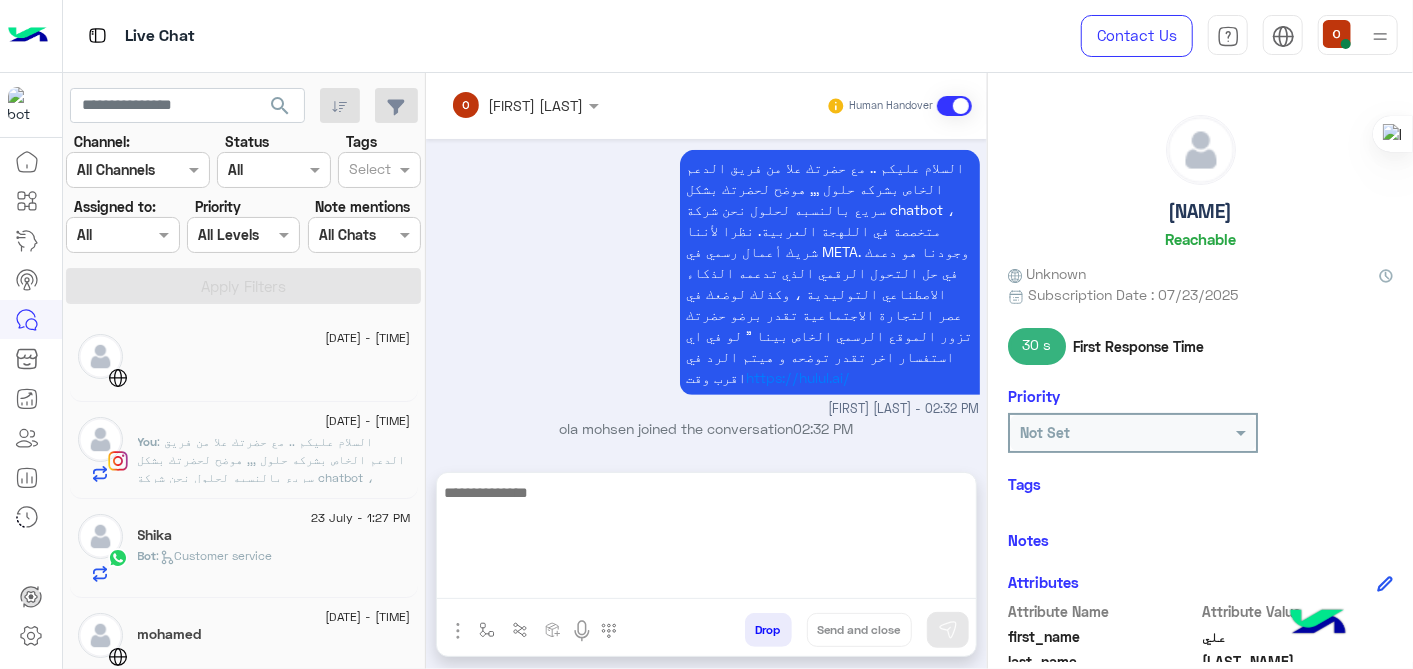 click on ": السلام عليكم .. مع حضرتك علا من فريق الدعم الخاص بشركه حلول ,,, هوضح لحضرتك بشكل سريع بالنسبه لحلول نحن شركة chatbot ، متخصصة في اللهجة العربية. نظرا لأننا شريك أعمال رسمي في META. وجودنا هو دعمك في حل التحول الرقمي الذي تدعمه الذكاء الاصطناعي التوليدية ، وكذلك لوضعك في عصر التجارة الاجتماعية تقدر برضو حضرتك تزور الموقع الرسمي الخاص بينا "  https://hulul.ai/  لو في اي استفسار اخر تقدر توضحه و هيتم الرد في اقرب وقت" 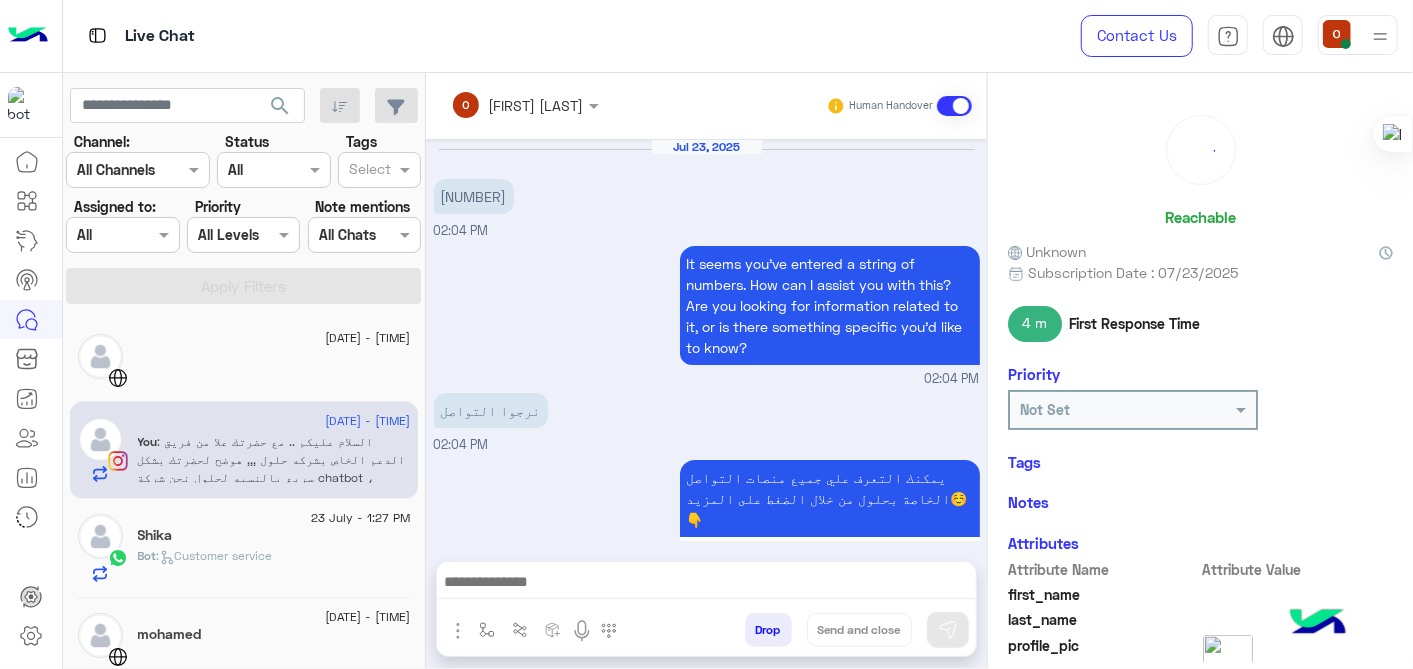 scroll, scrollTop: 416, scrollLeft: 0, axis: vertical 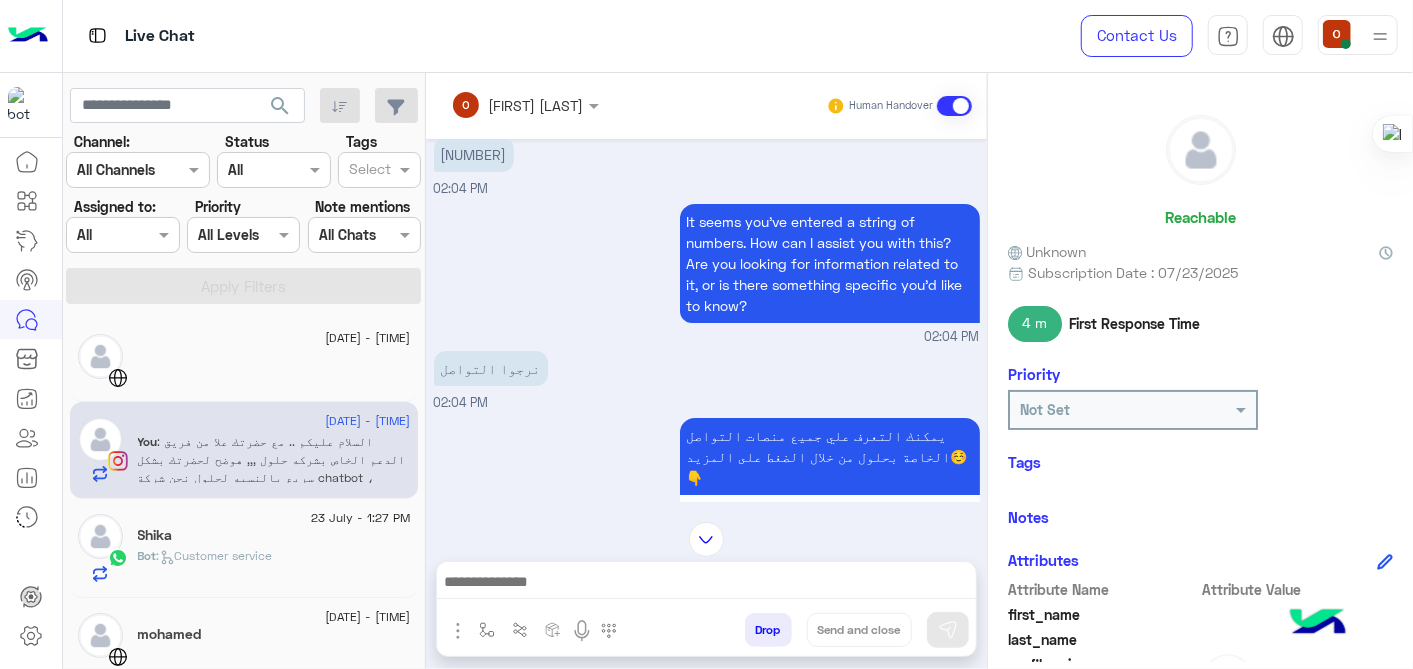 click on "ola mohsen Human Handover     [DATE]  [NUMBER]   [TIME]  It seems you've entered a string of numbers. How can I assist you with this? Are you looking for information related to it, or is there something specific you'd like to know?    [TIME]  نرجوا التواصل   [TIME]  يمكنك التعرف علي جميع منصات التواصل الخاصة بحلول من خلال الضغط على المزيد☺️ 👇  للمزيد   التواصل مع المبيعات     [TIME]   ola mohsen opened handover mode   [TIME]       https://hulul.ai/  ola mohsen -  [TIME]   ola mohsen joined the conversation   [TIME]       Drop   Send and close       Reachable   Unknown      Subscription Date : [DATE]   4 m  First Response Time Priority Not Set  Tags   See All   Notes  Notes History No notes added yet.  Add note   Attributes  Attribute Name Attribute Value first_name    last_name    profile_pic gender    locale    timezone  Unknown signup_date  [DATE]  last_visited_flow" 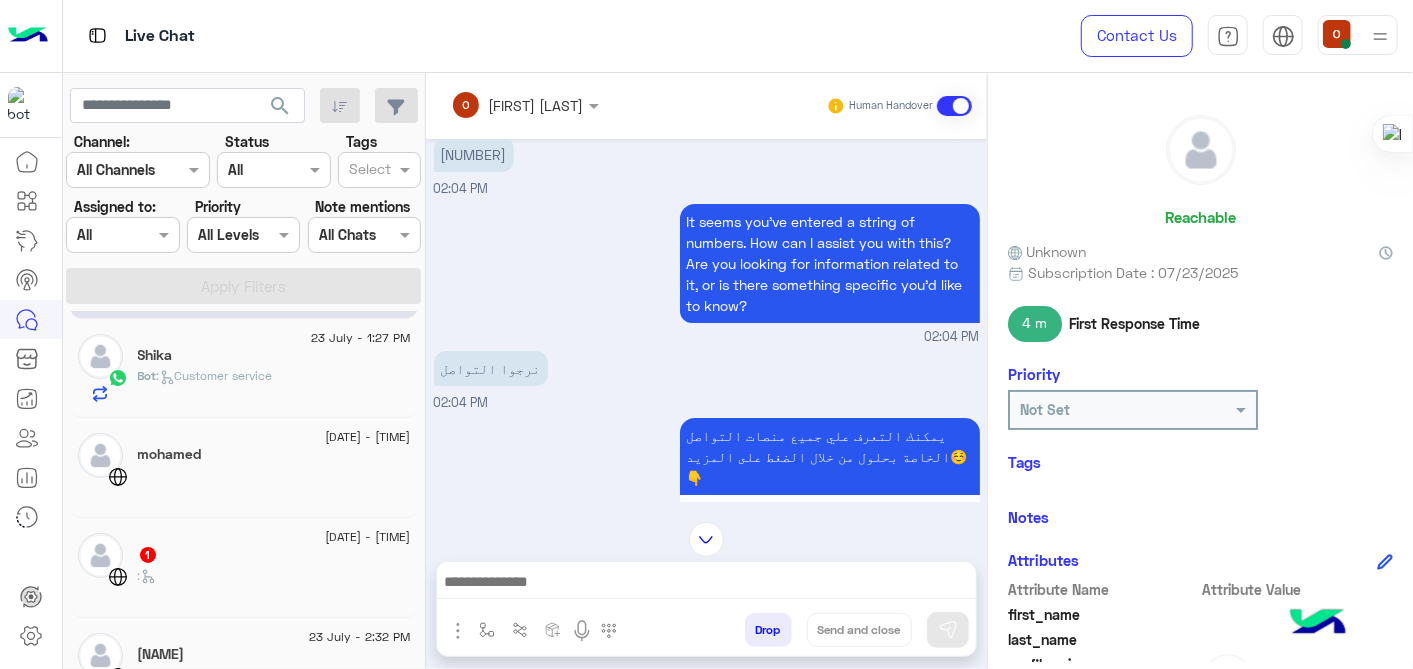 scroll, scrollTop: 0, scrollLeft: 0, axis: both 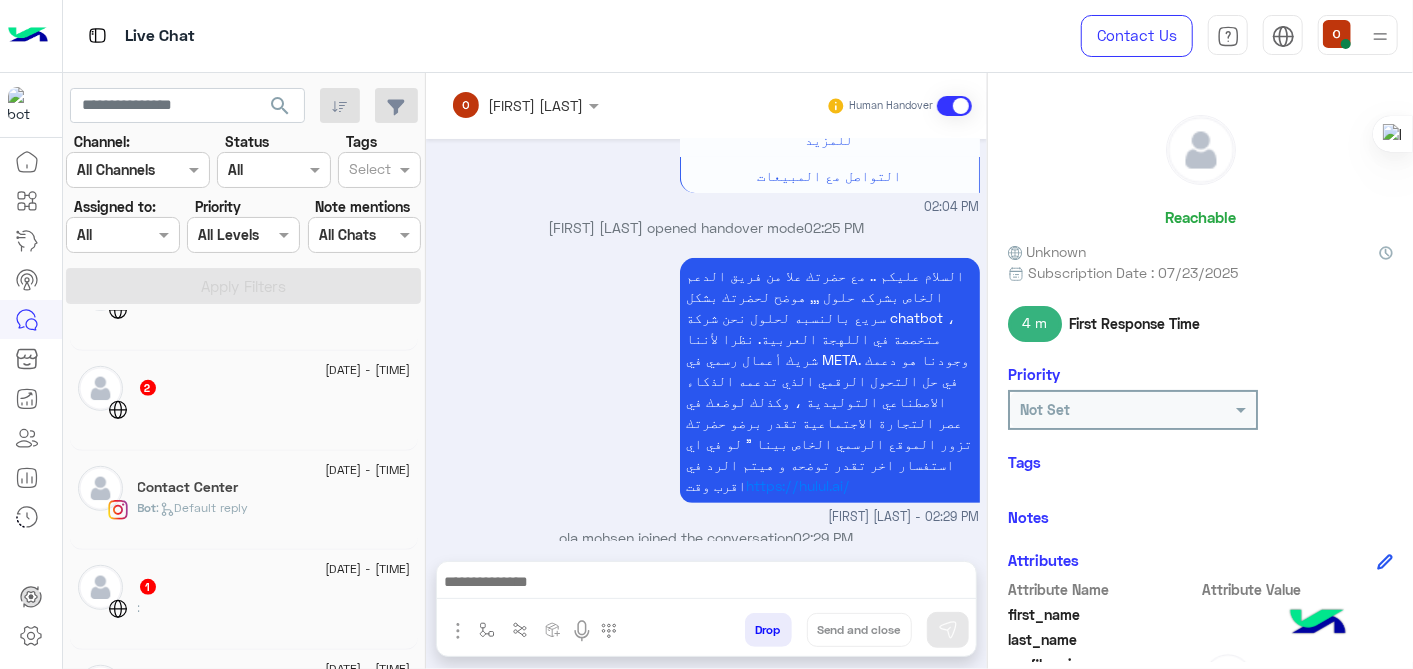 click at bounding box center [707, 584] 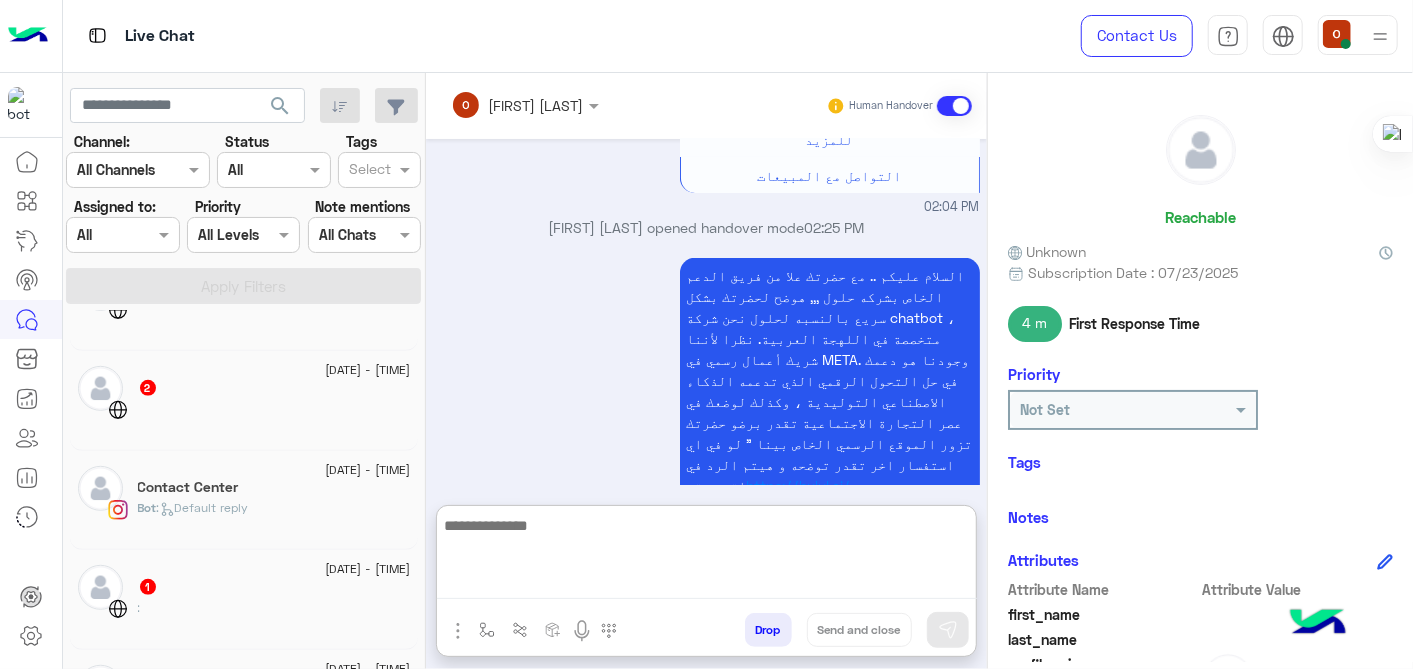 scroll, scrollTop: 454, scrollLeft: 0, axis: vertical 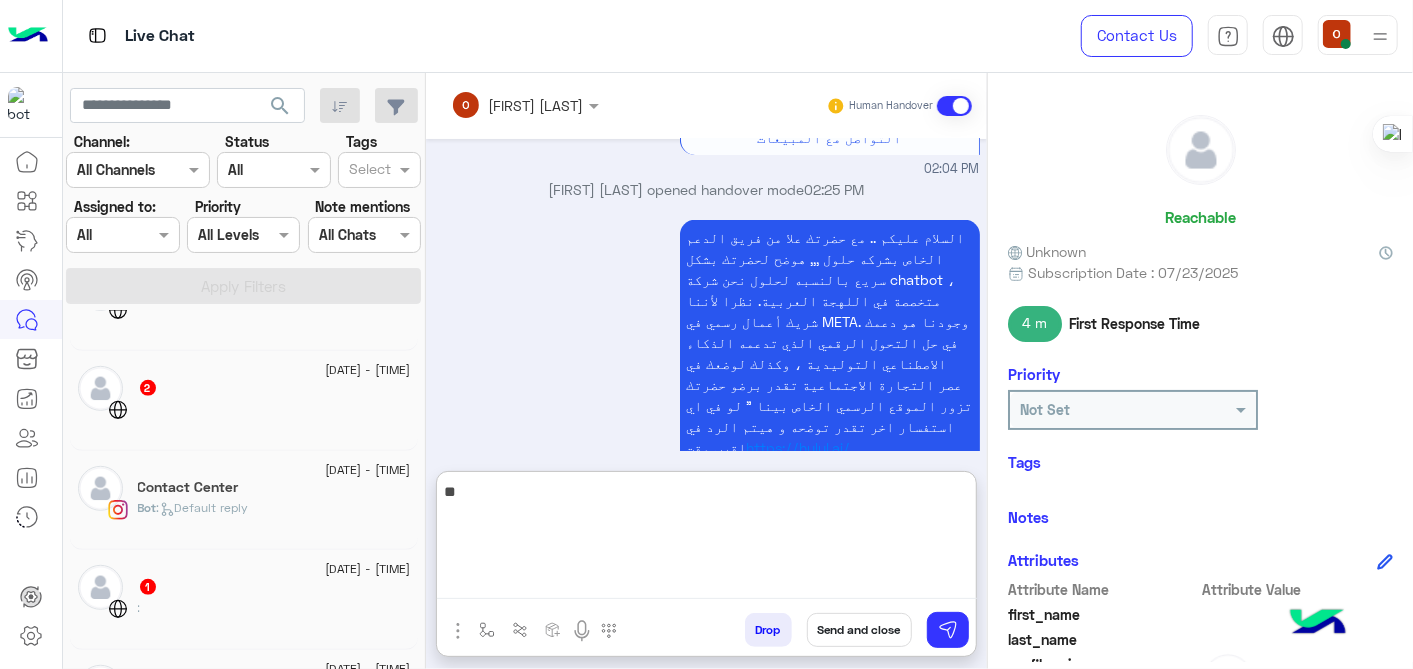 type on "*" 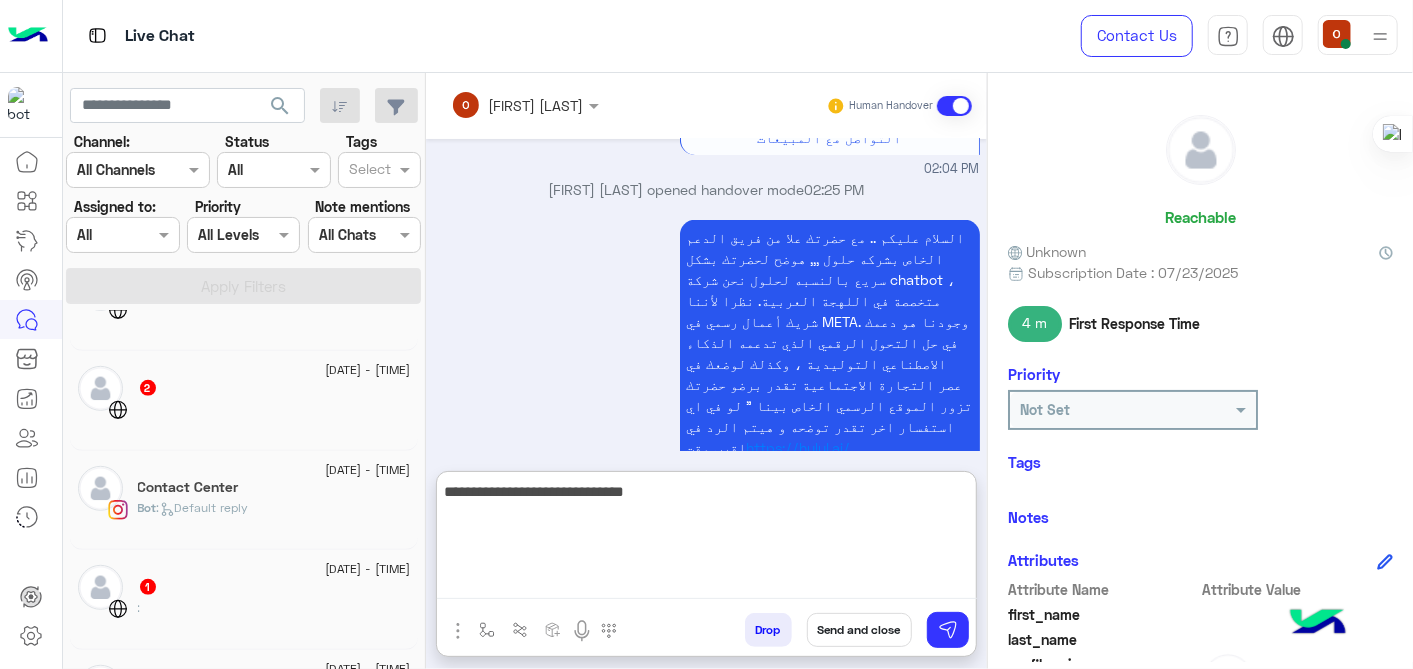 type on "**********" 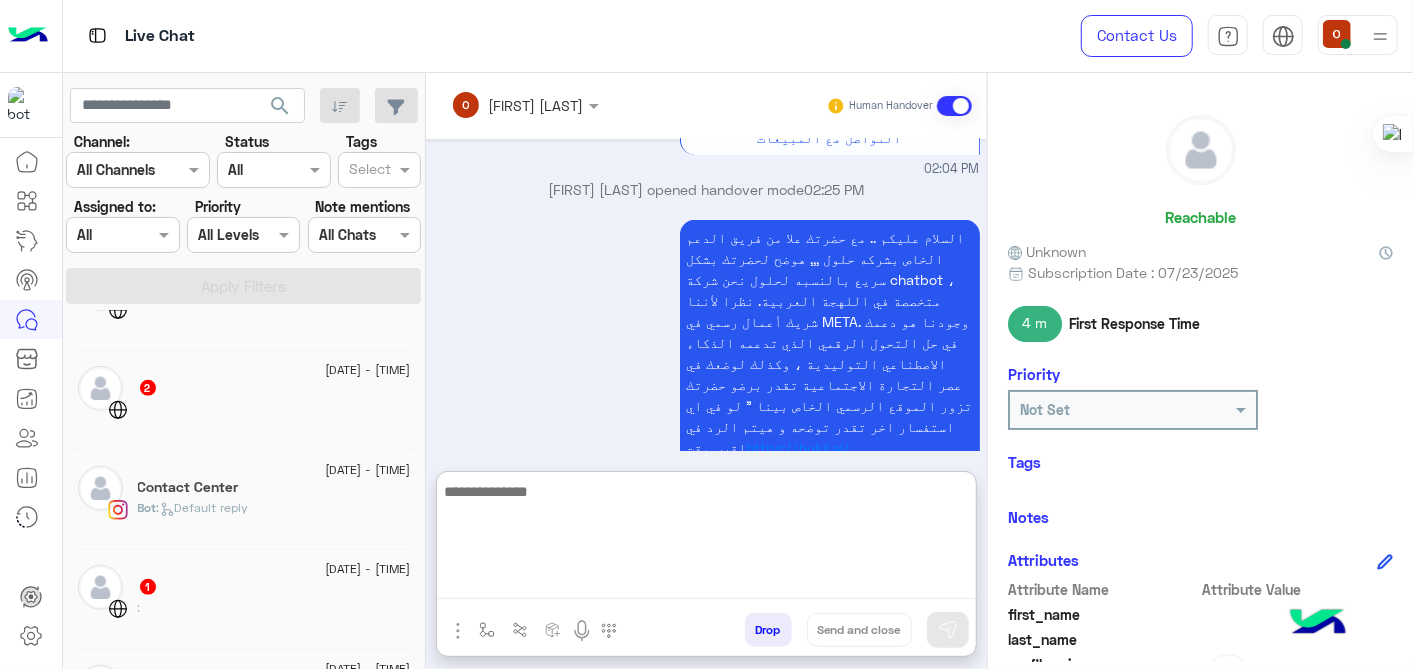 scroll, scrollTop: 569, scrollLeft: 0, axis: vertical 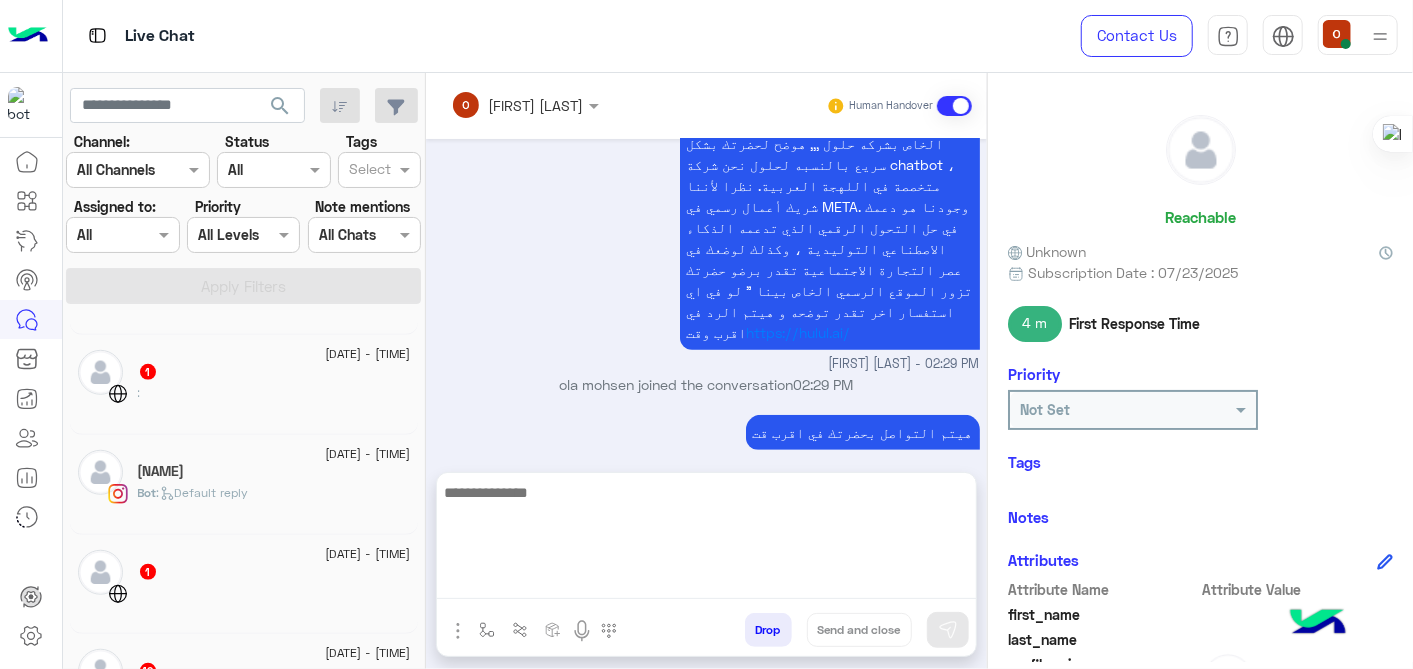 click on ":   Default reply" 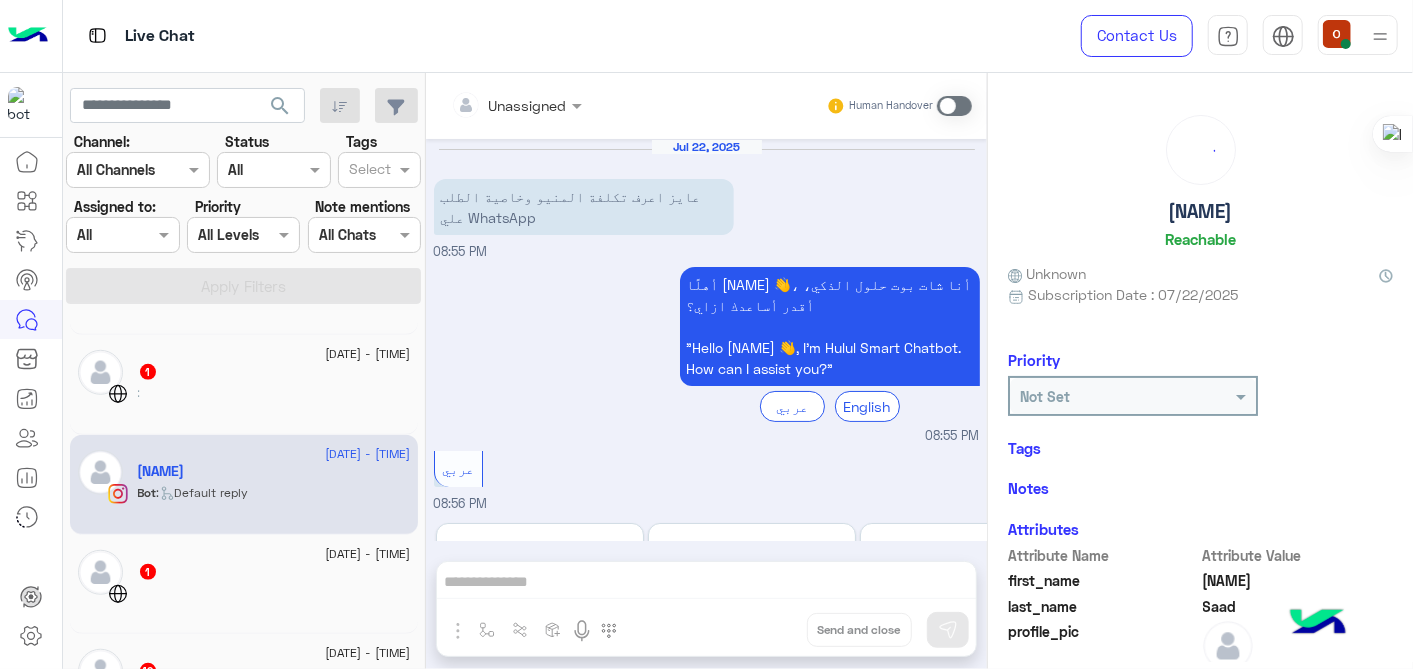 scroll, scrollTop: 700, scrollLeft: 0, axis: vertical 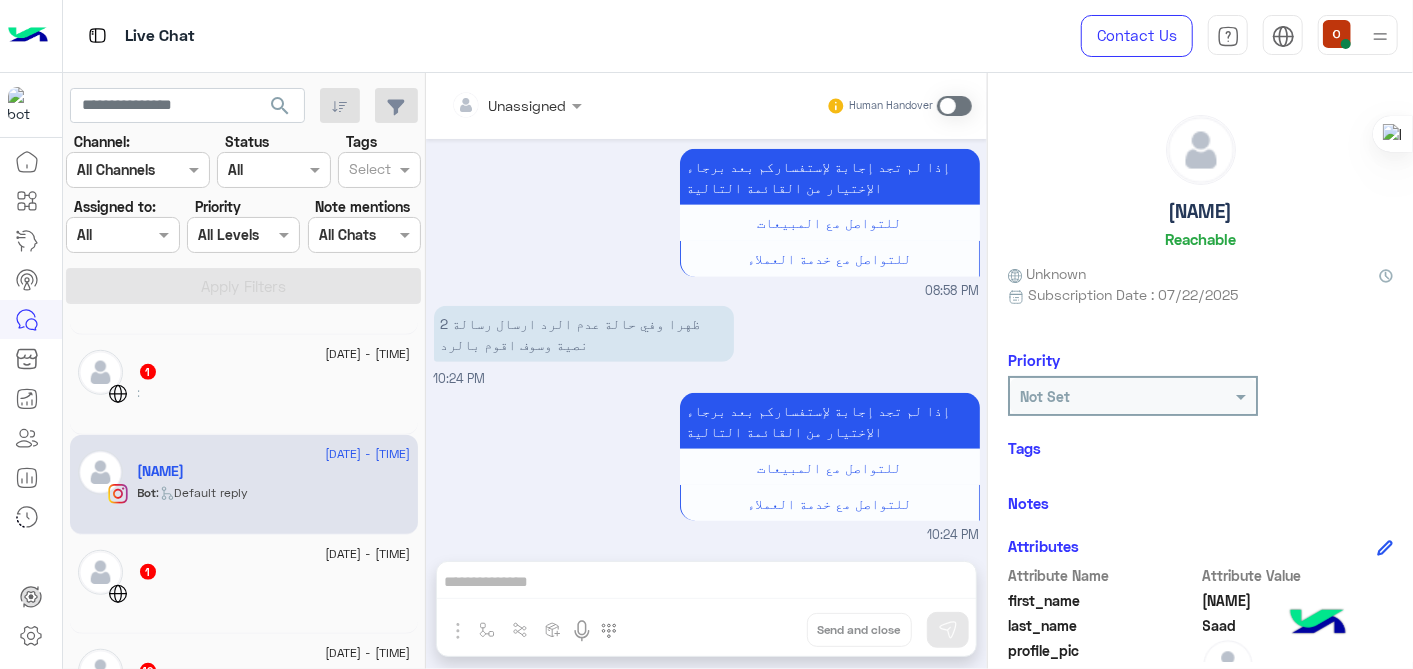 click on "Unassigned Human Handover     Jul 22, 2025  عايز اعرف تكلفة المنيو وخاصية الطلب علي WhatsApp   [TIME]  أهلًا [NAME] 👋، أنا شات بوت حلول الذكي، أقدر أساعدك ازاي؟ "Hello [NAME] 👋, I’m Hulul Smart Chatbot. How can I assist you?"  عربي   English     [TIME]   عربي    [TIME]  Previous البداية  اختر  انشاء البوت الخاص بك  اختر  مساعدة عملائكم  اختر  ادوات التنمية  اختر  منصات التواصل  اختر  التكامل مع حلول  اختر  التحليلات و ادارة البيانات  اختر  اعداد الحساب و الفاتورة  اختر  متجر التطبيقات  اختر  التواصل مع خدمة العملاء في حال واجهتك مشكلة  اختر  Next 1 2 3 4 5 6 7 8    [TIME]  [PHONE]   [TIME]  إذا لم تجد إجابة لإستفساركم بعد برجاء الإختيار من القائمة التالية" at bounding box center [706, 375] 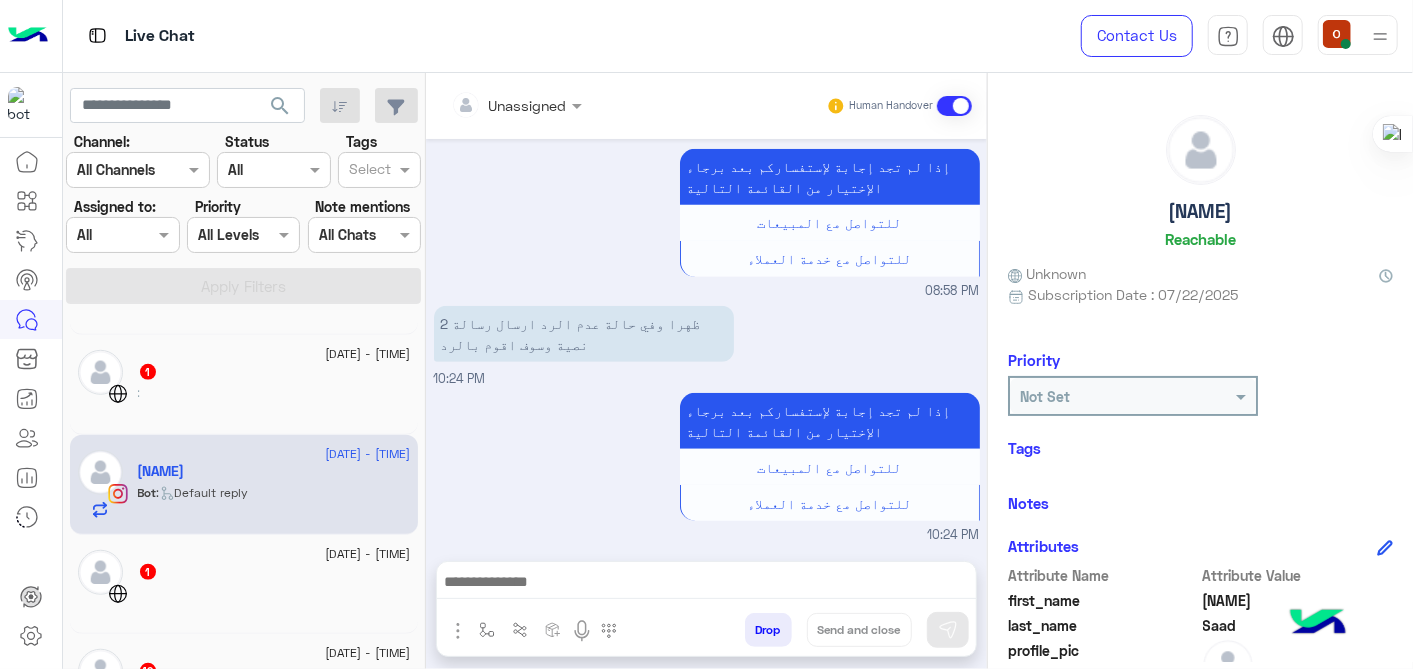 scroll, scrollTop: 771, scrollLeft: 0, axis: vertical 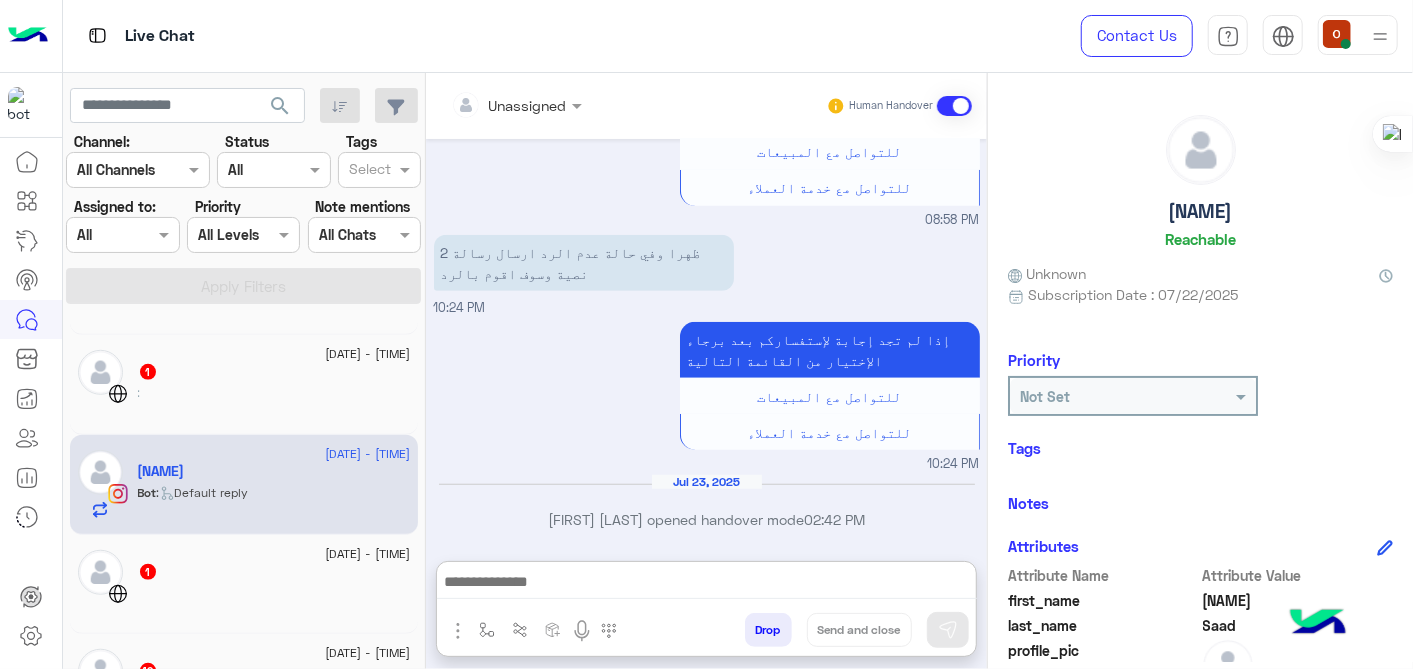 click at bounding box center [707, 584] 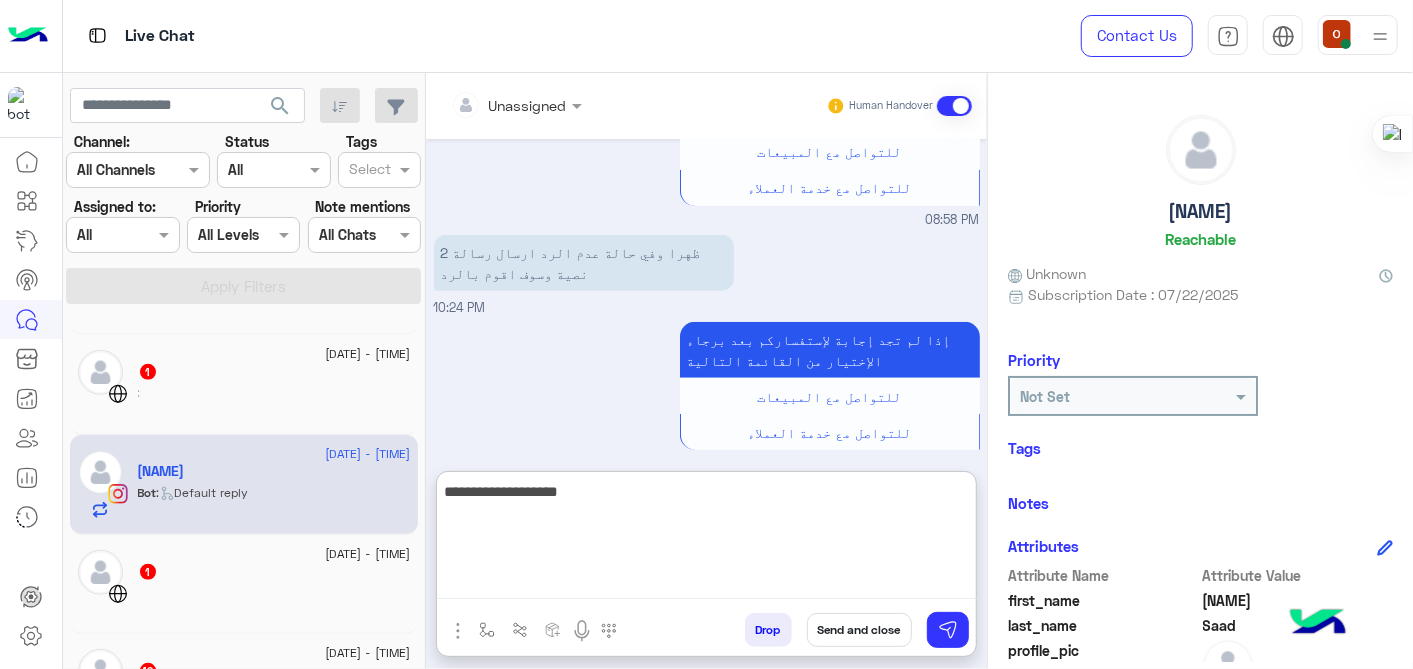 type on "**********" 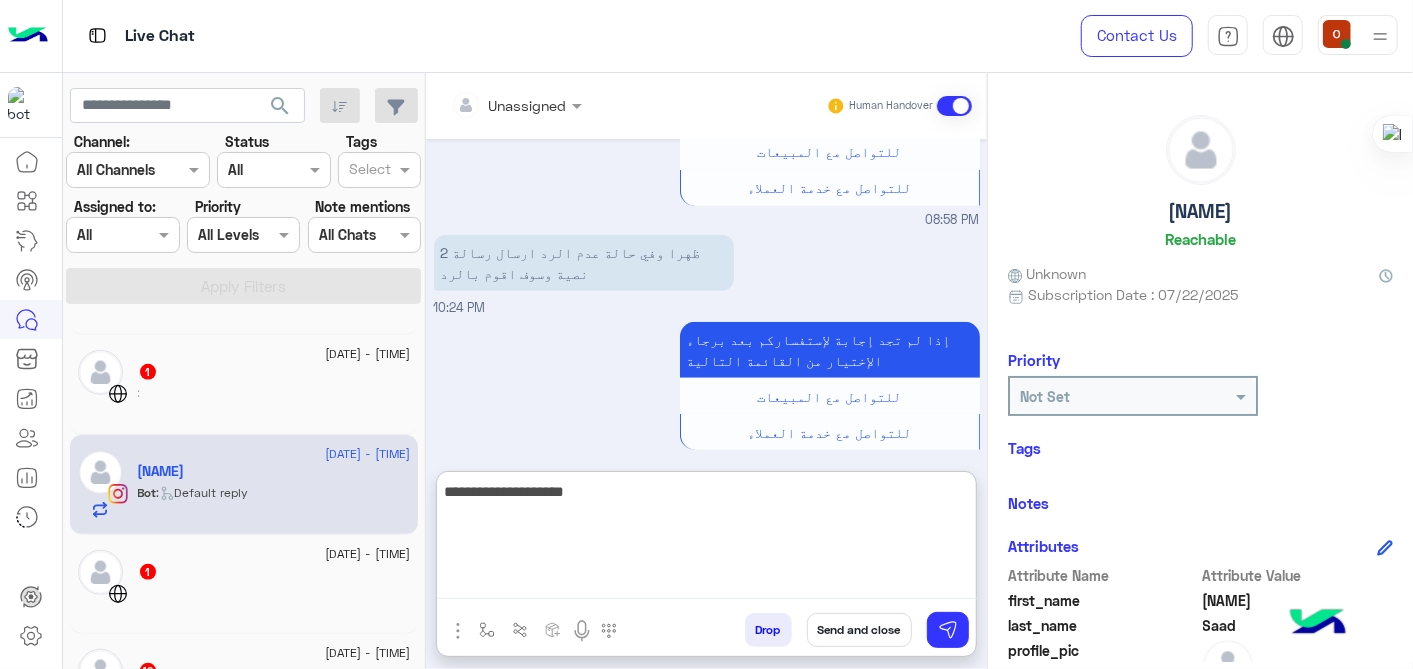 type 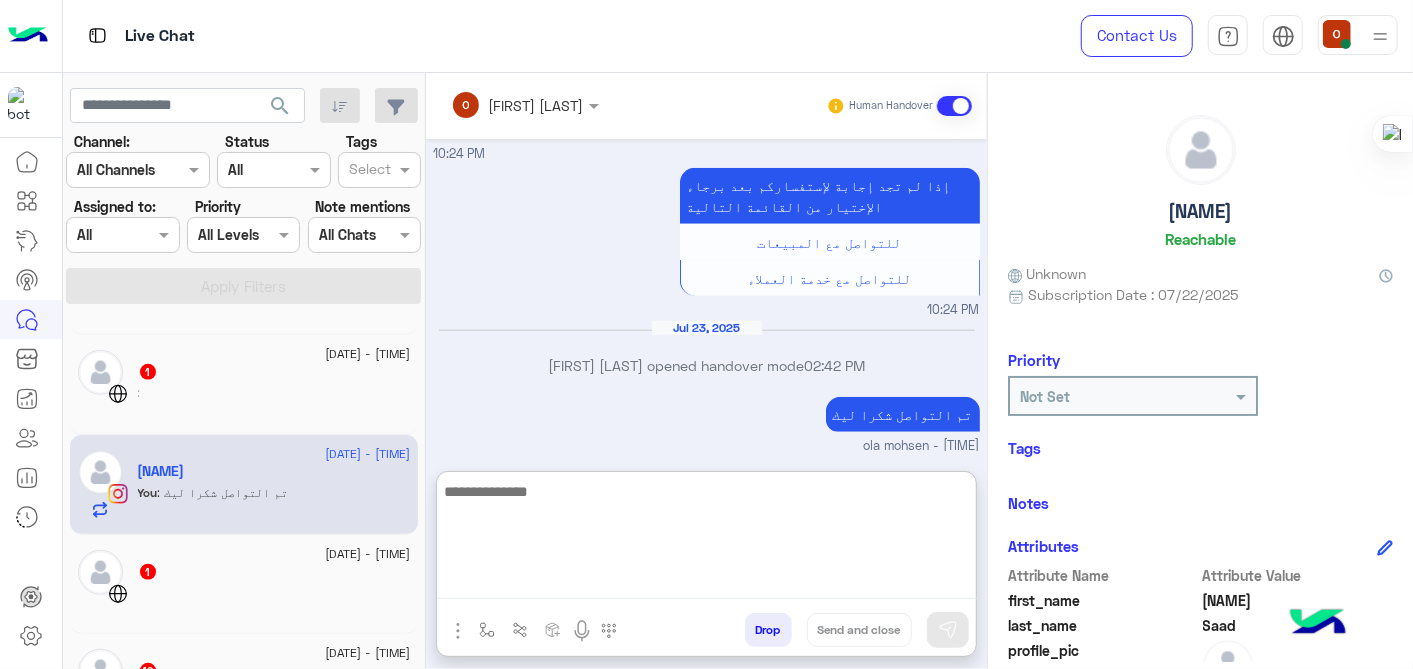 scroll, scrollTop: 961, scrollLeft: 0, axis: vertical 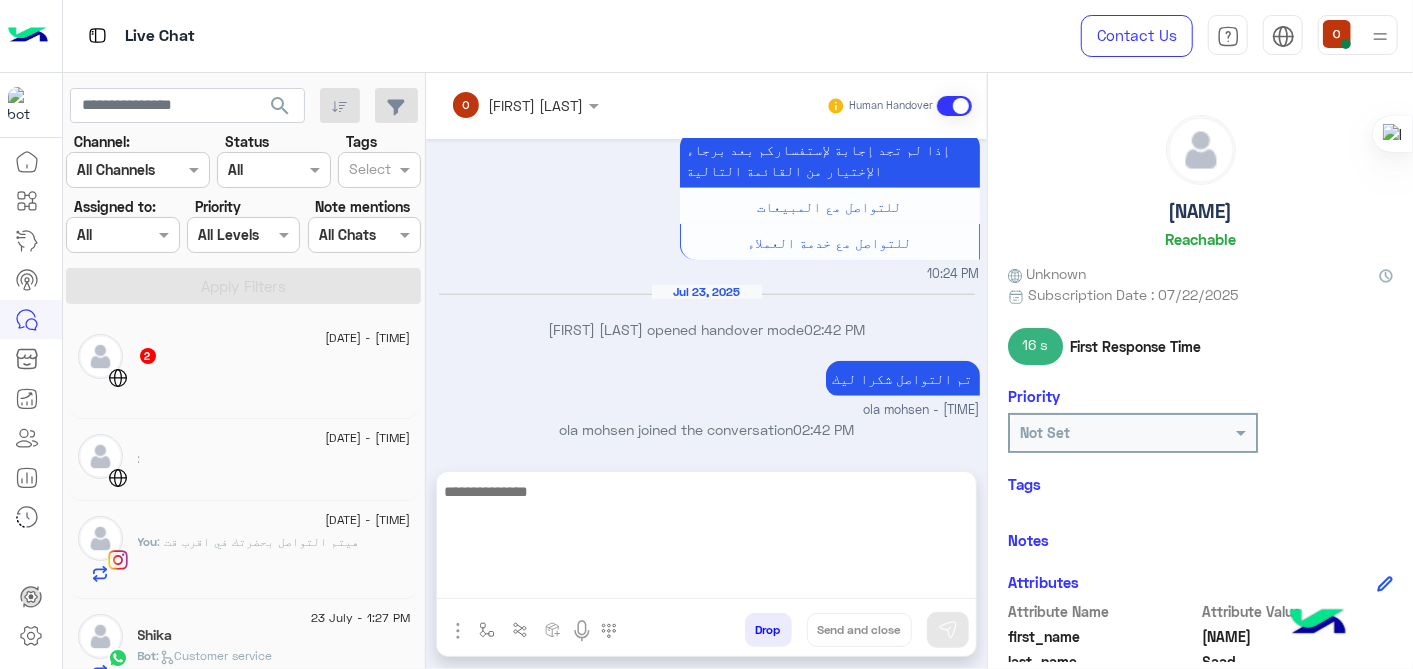 click on "You  : هيتم التواصل بحضرتك في اقرب قت" 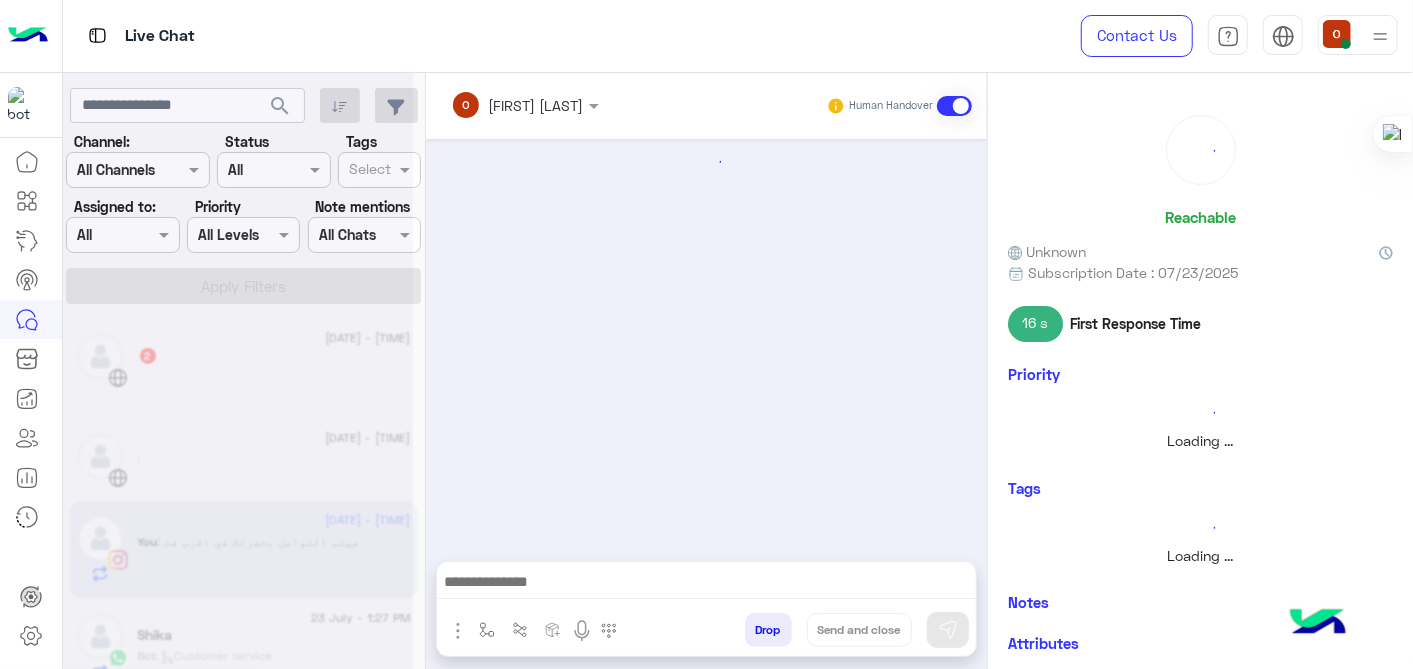 scroll, scrollTop: 480, scrollLeft: 0, axis: vertical 